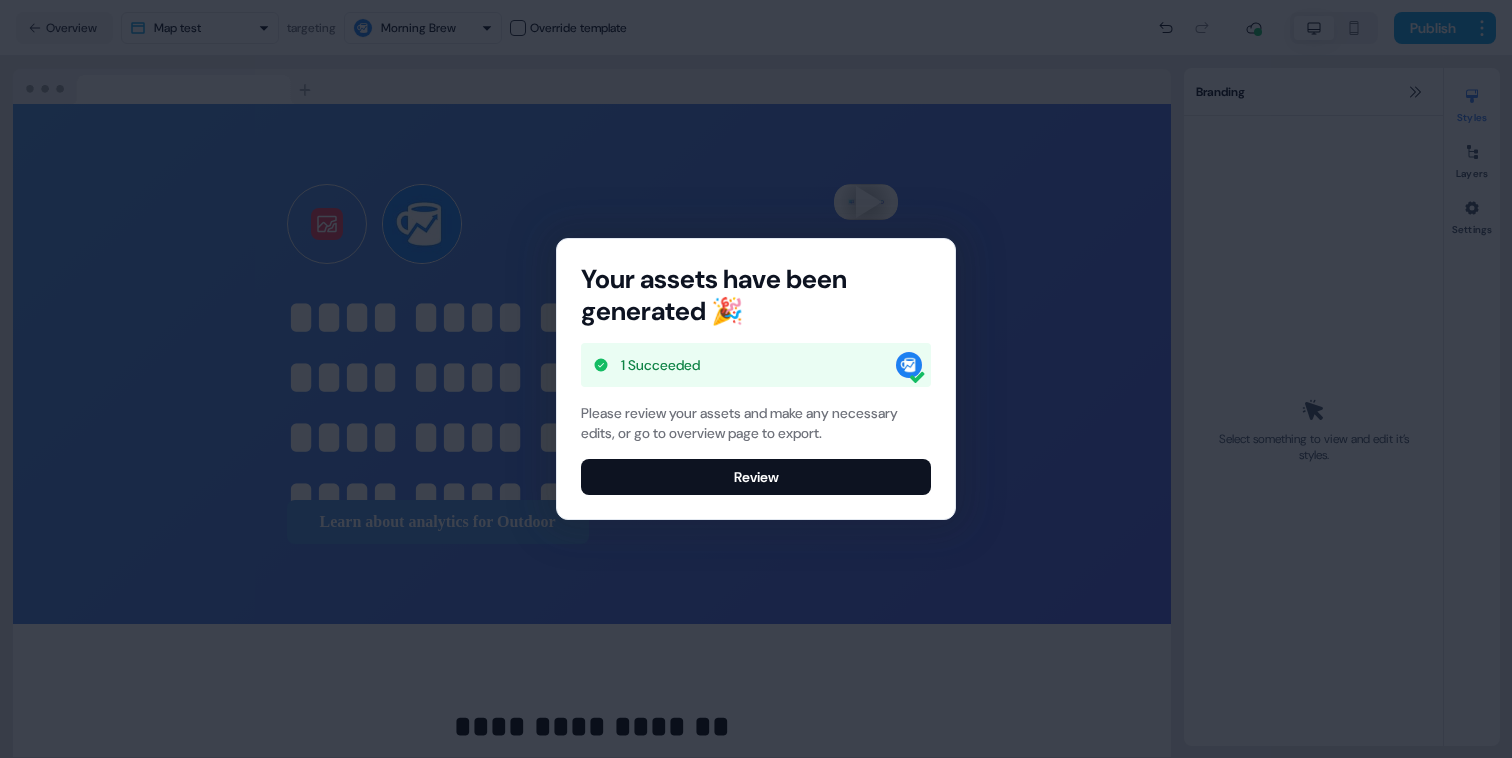 scroll, scrollTop: 0, scrollLeft: 0, axis: both 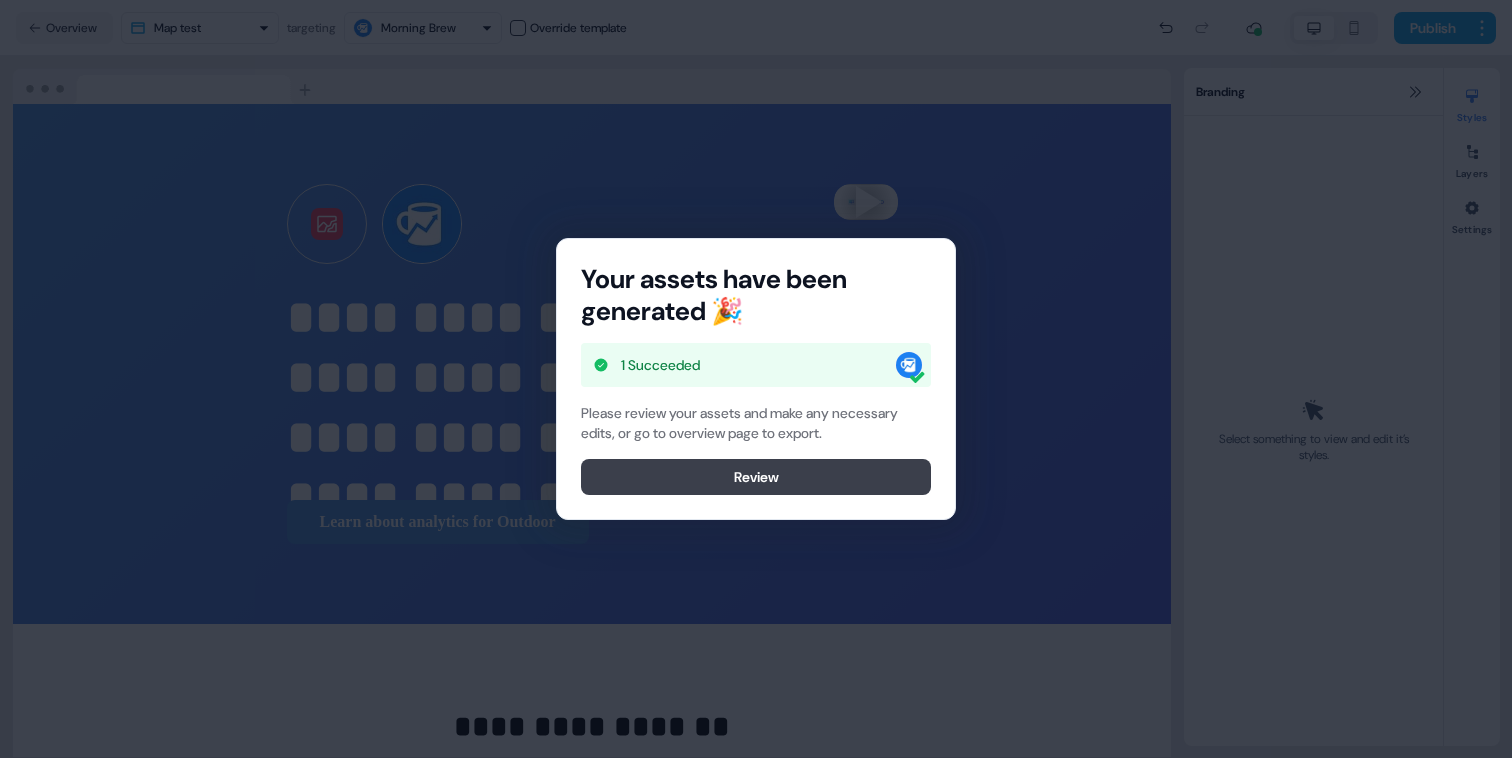 click on "Review" at bounding box center [756, 477] 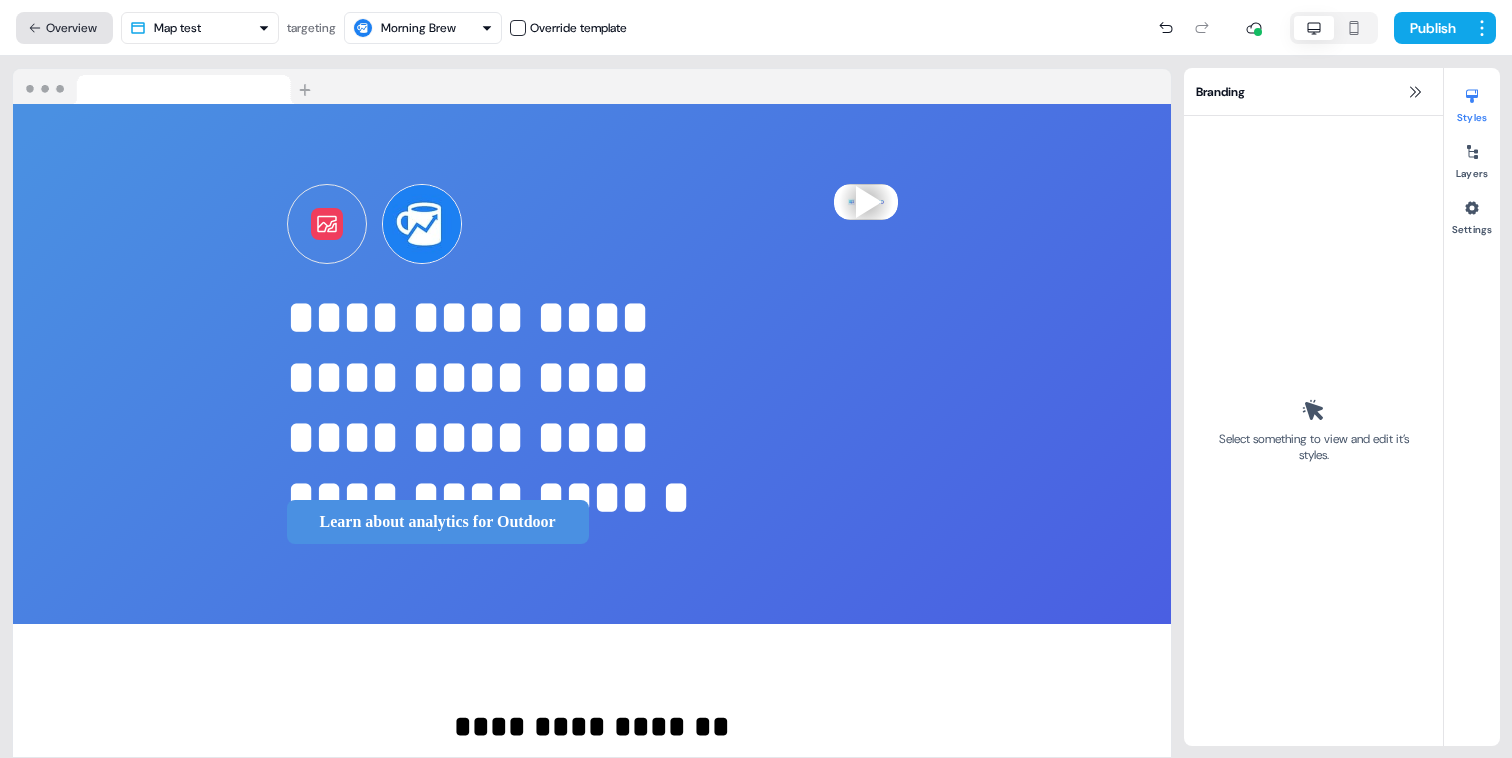 click 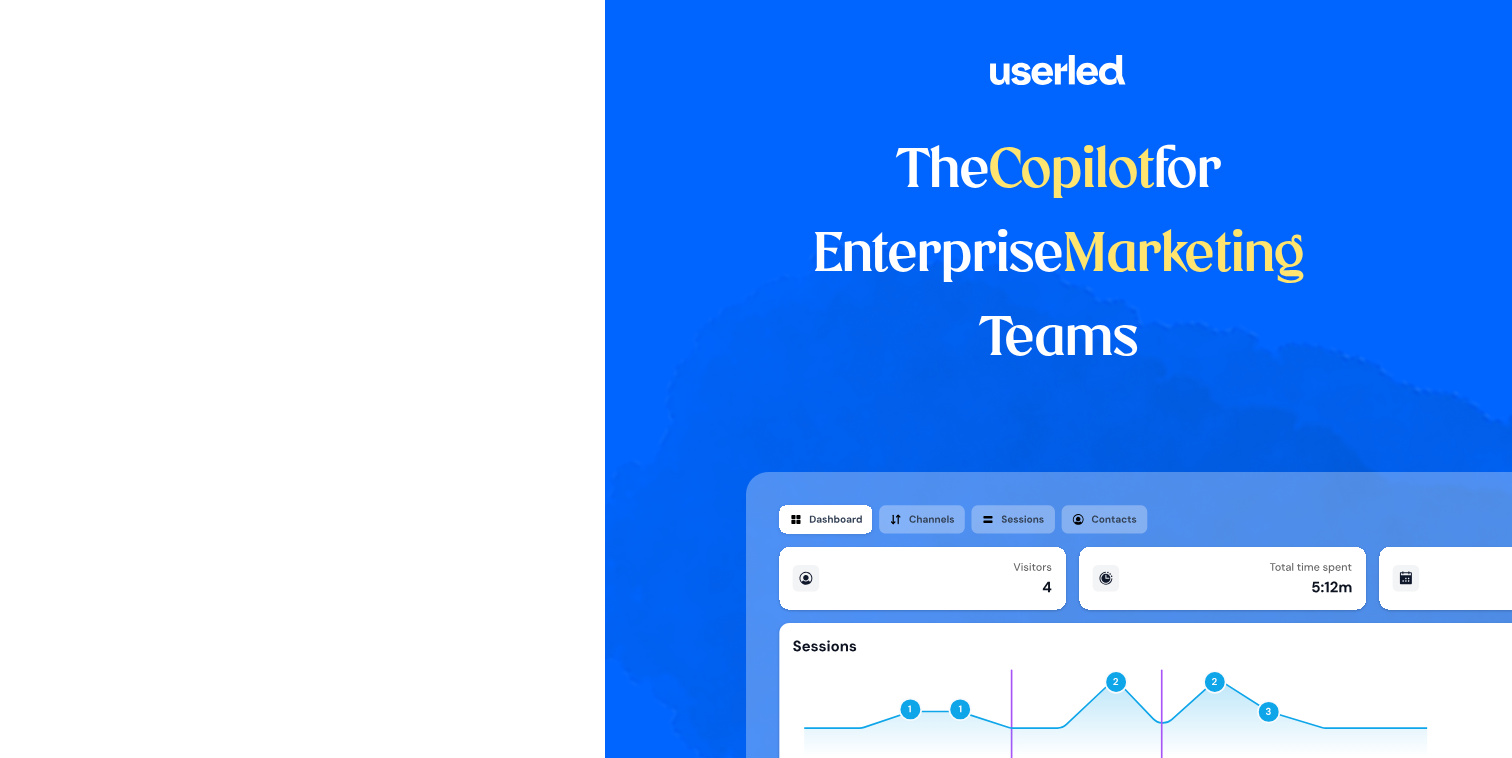 scroll, scrollTop: 0, scrollLeft: 0, axis: both 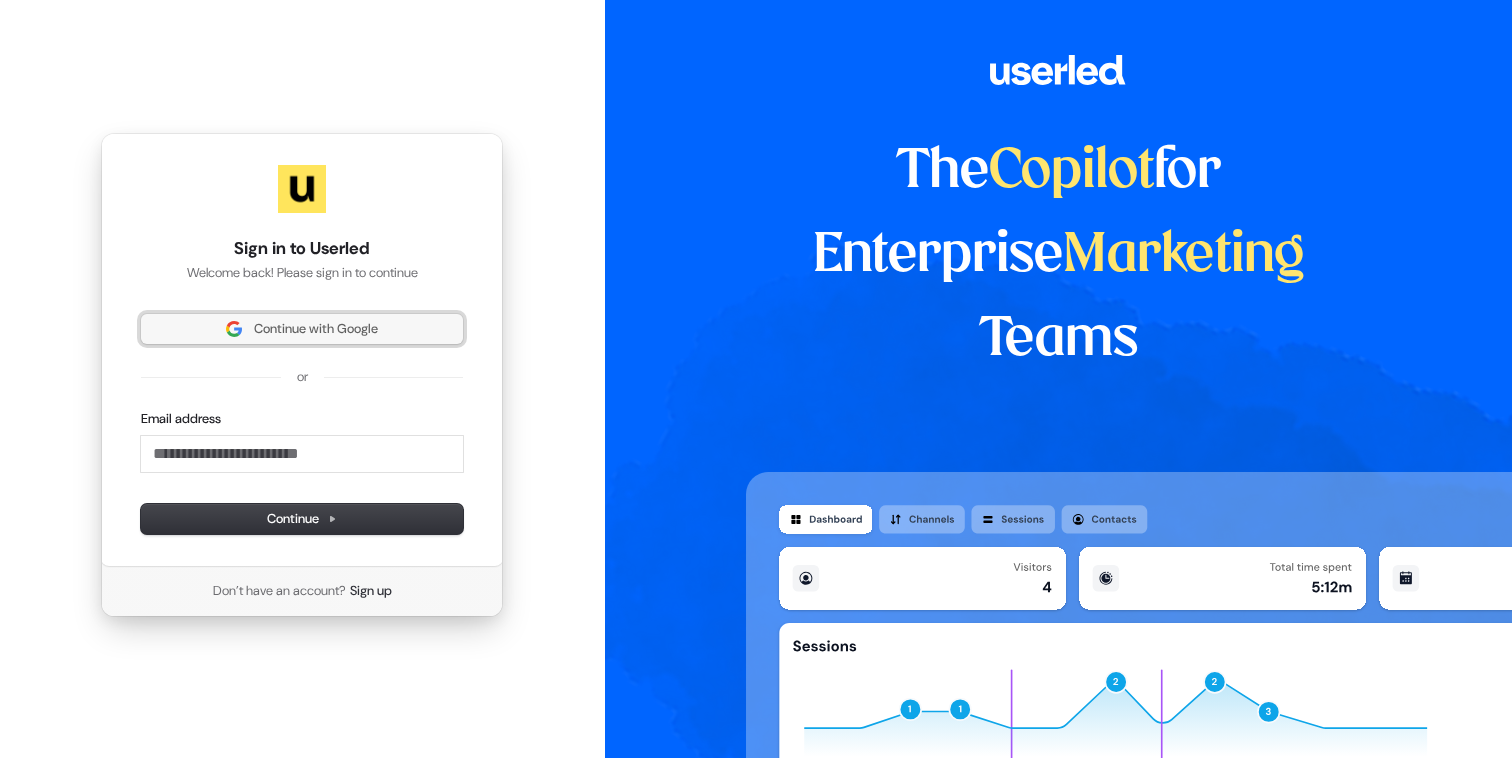 click on "Continue with Google" at bounding box center (316, 329) 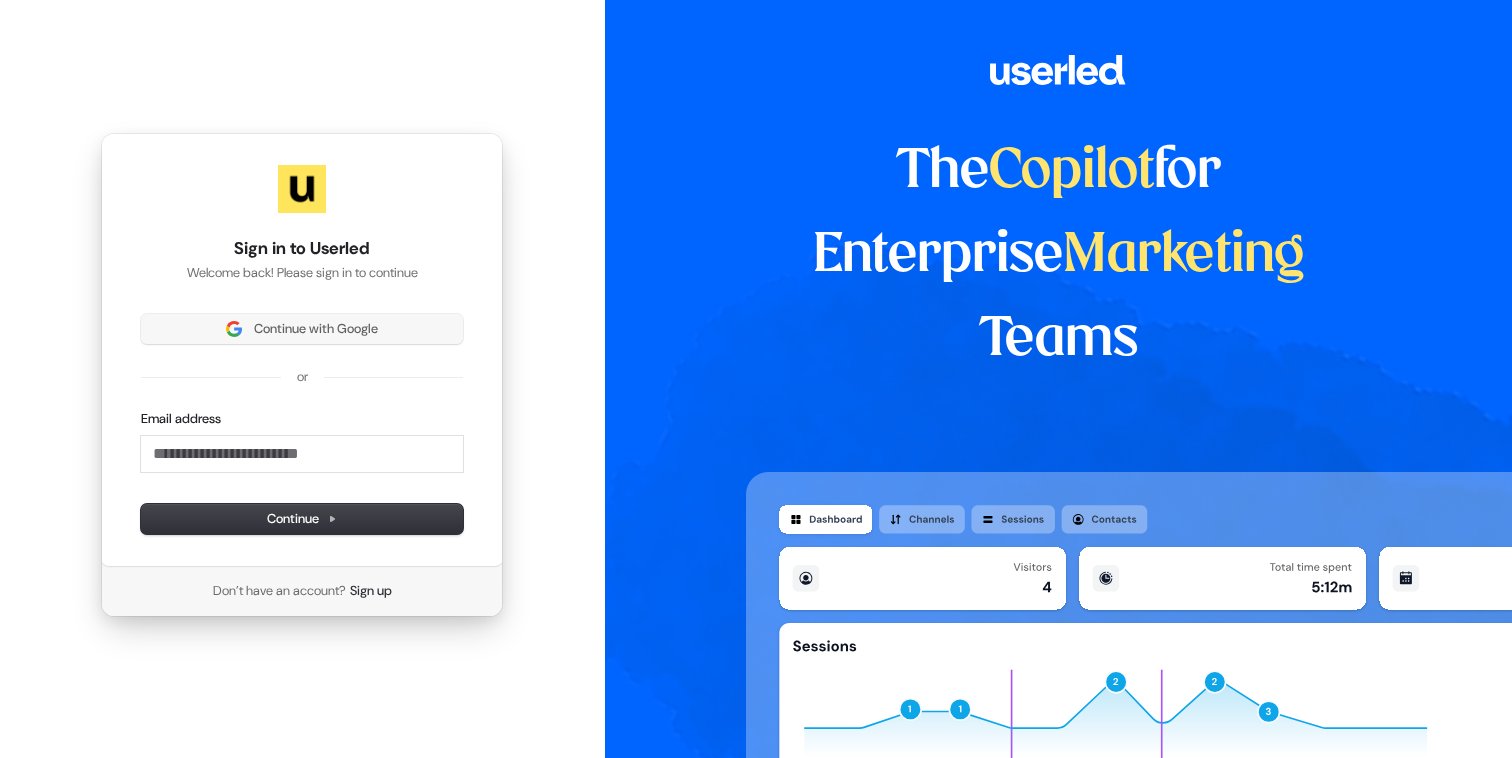 type 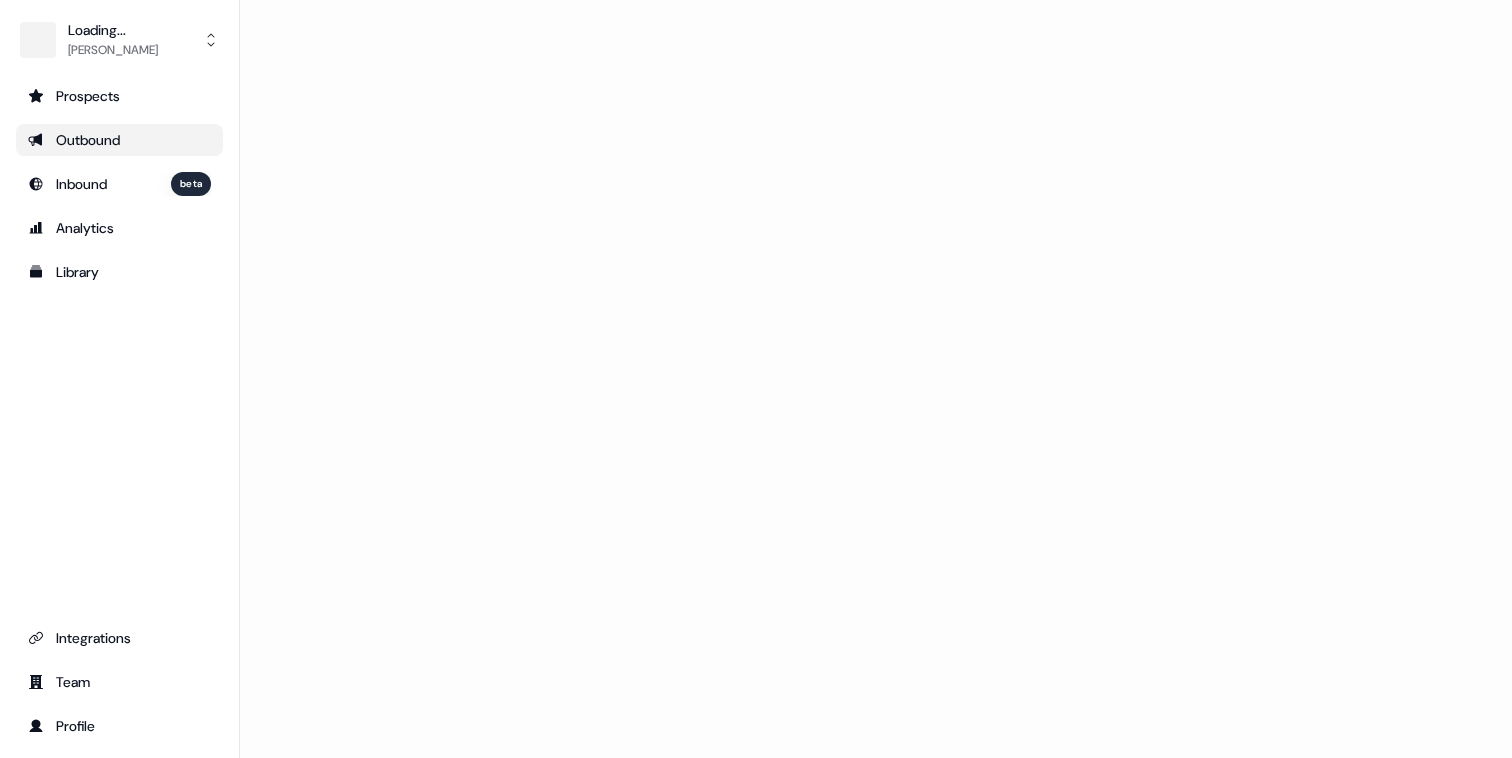 scroll, scrollTop: 0, scrollLeft: 0, axis: both 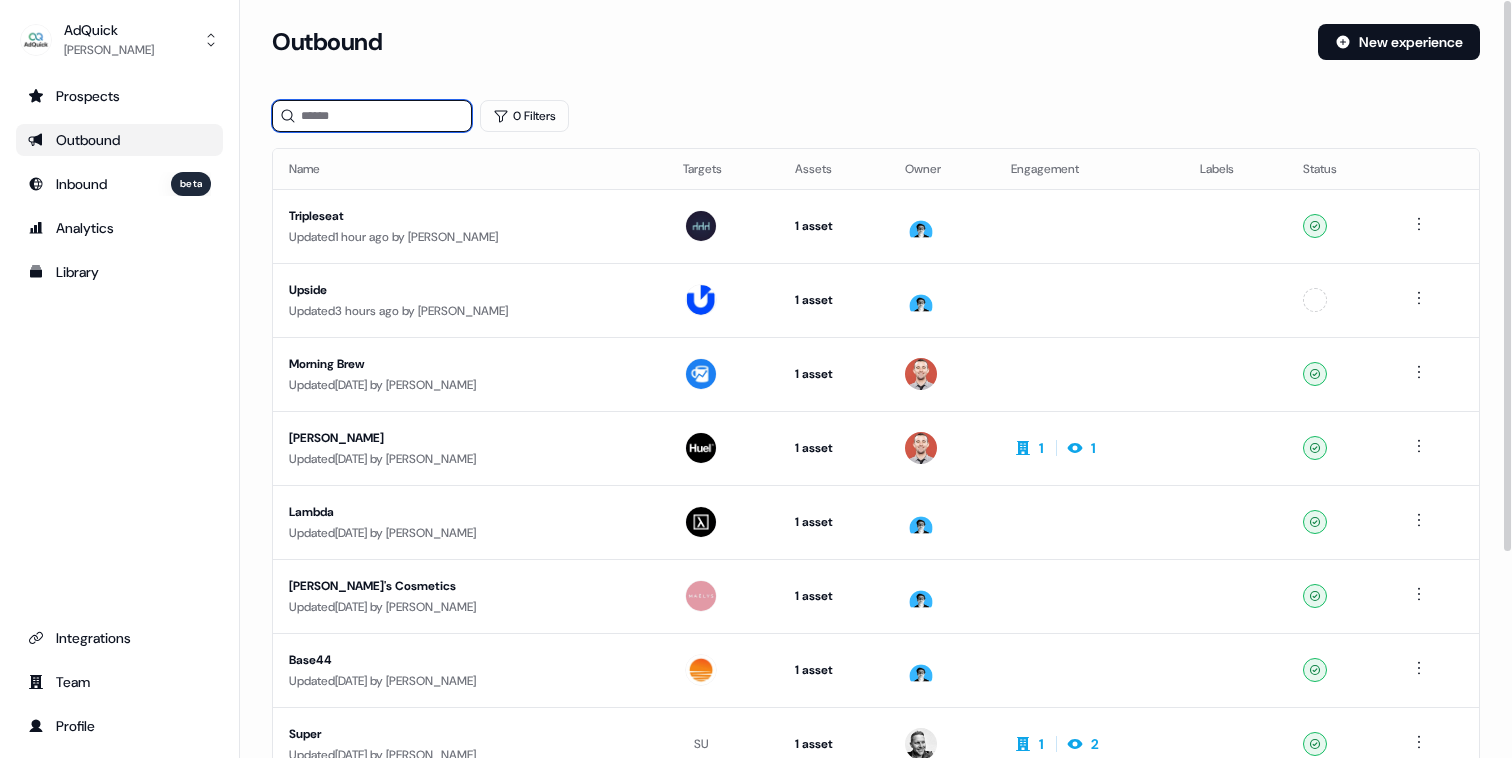 click at bounding box center (372, 116) 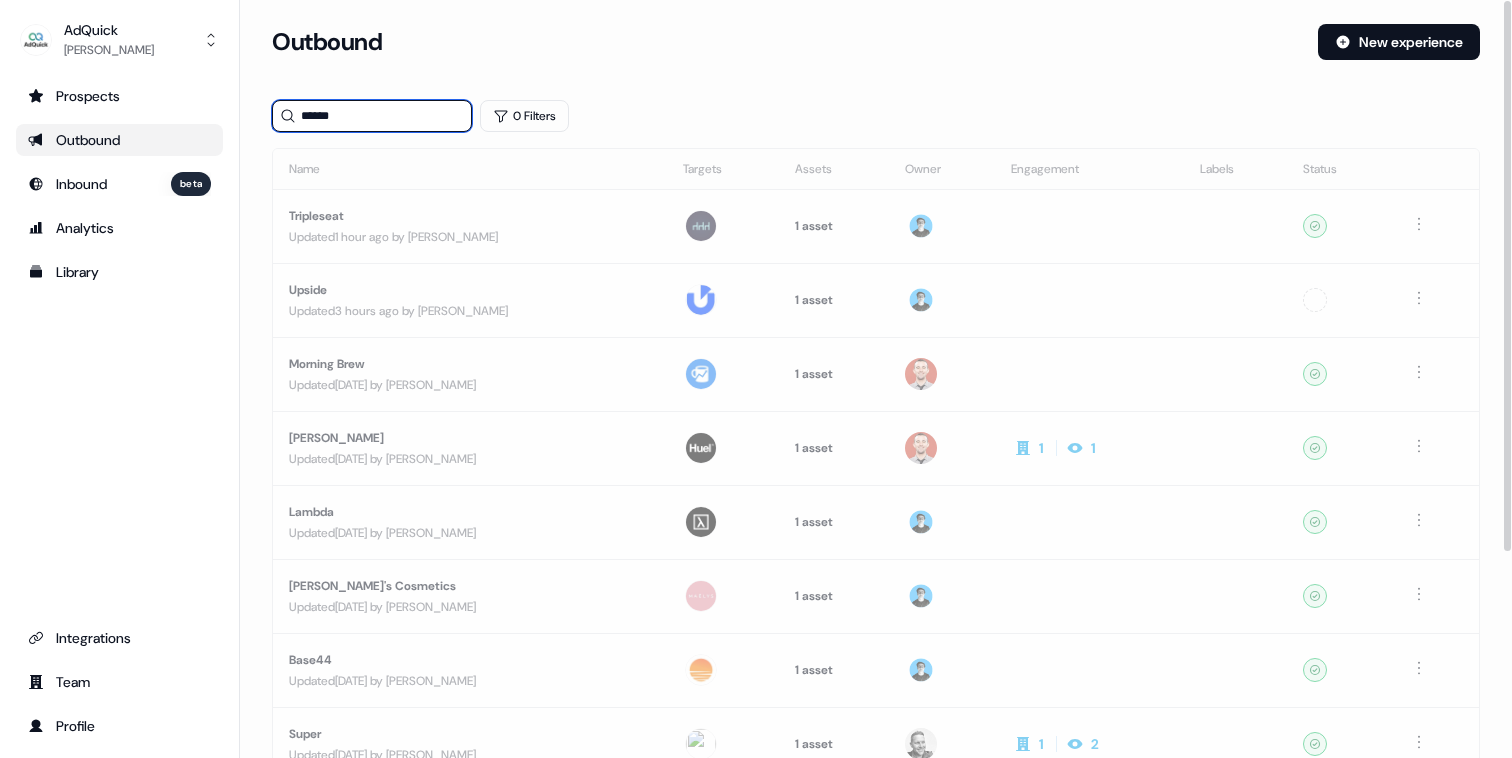 type on "******" 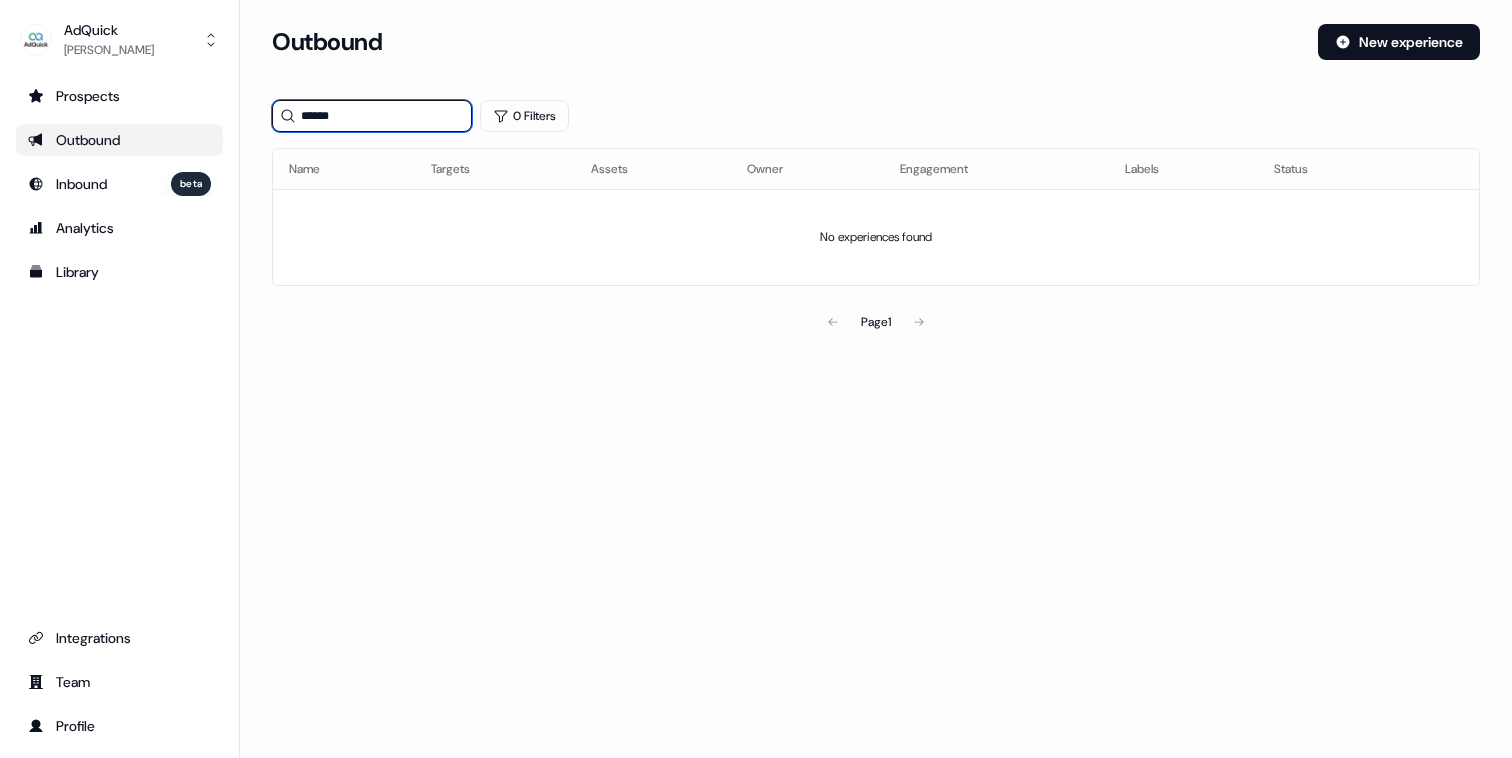drag, startPoint x: 362, startPoint y: 118, endPoint x: 210, endPoint y: 117, distance: 152.0033 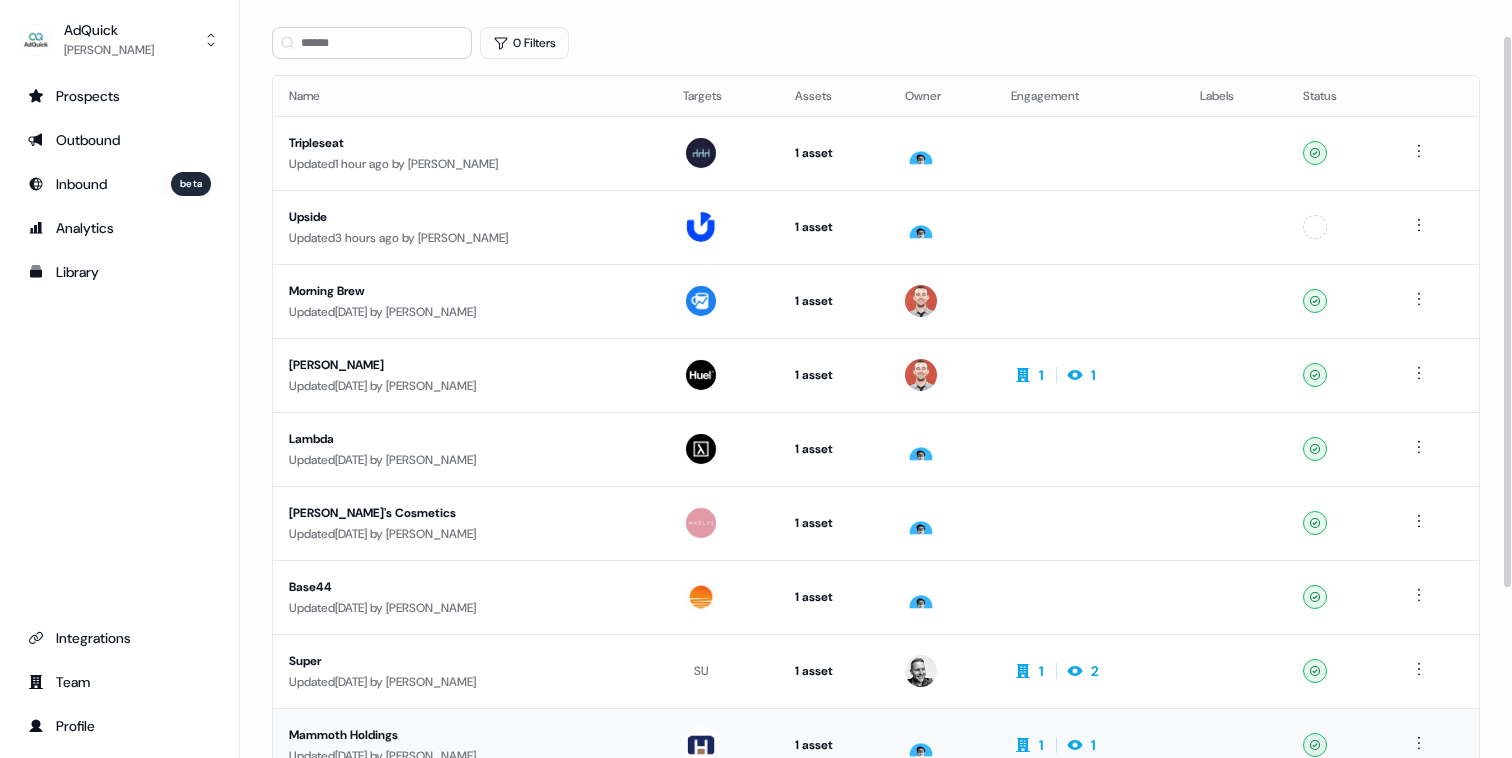 scroll, scrollTop: 48, scrollLeft: 0, axis: vertical 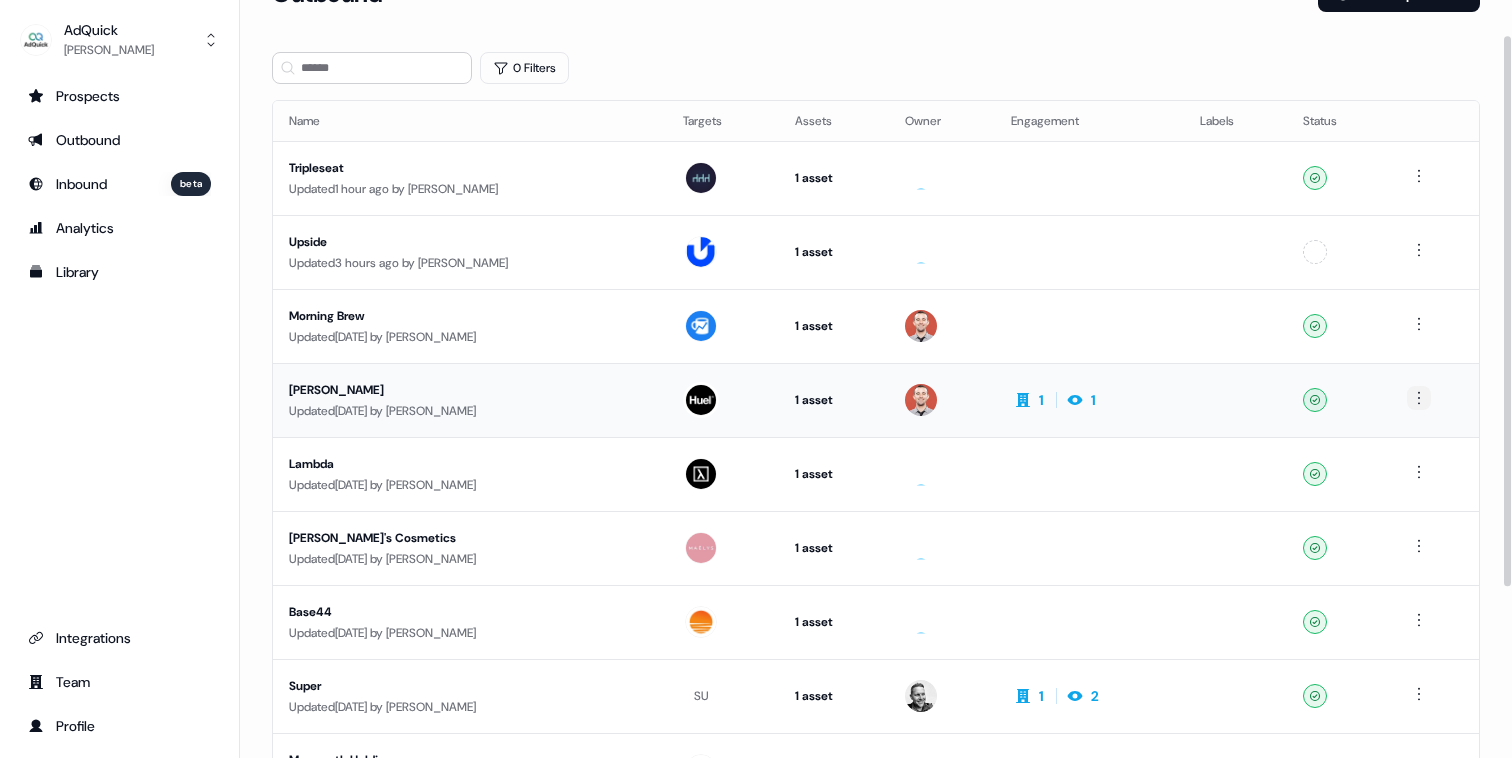 click on "For the best experience switch devices to a bigger screen. Go to Userled.io AdQuick Marc Welsh Prospects Outbound Inbound beta Analytics Library   Integrations Team Profile Loading... Outbound New experience 0   Filters Name Targets Assets Owner Engagement Labels Status Tripleseat Updated  1 hour ago   by   Cade McCann 1   asset Outreach (Starter) Ready Upside Updated  3 hours ago   by   Cade McCann 1   asset Outreach (Starter) Unconfigured Morning Brew Updated  1 day ago   by   Marc Welsh 1   asset Outreach (Starter) Ready Huel Updated  4 days ago   by   Marc Welsh 1   asset Outreach (Starter) 1 1 Ready Lambda Updated  4 days ago   by   Cade McCann 1   asset Outreach (Starter) Ready Maely's Cosmetics Updated  4 days ago   by   Cade McCann 1   asset Outreach (Starter) Ready Base44 Updated  4 days ago   by   Cade McCann 1   asset Outreach (Starter) Ready Super Updated  5 days ago   by   Jason Hanson SU 1   asset Outreach (Starter) 1 2 Ready Mammoth Holdings Updated  5 days ago   by   Cade McCann 1   1" at bounding box center (756, 379) 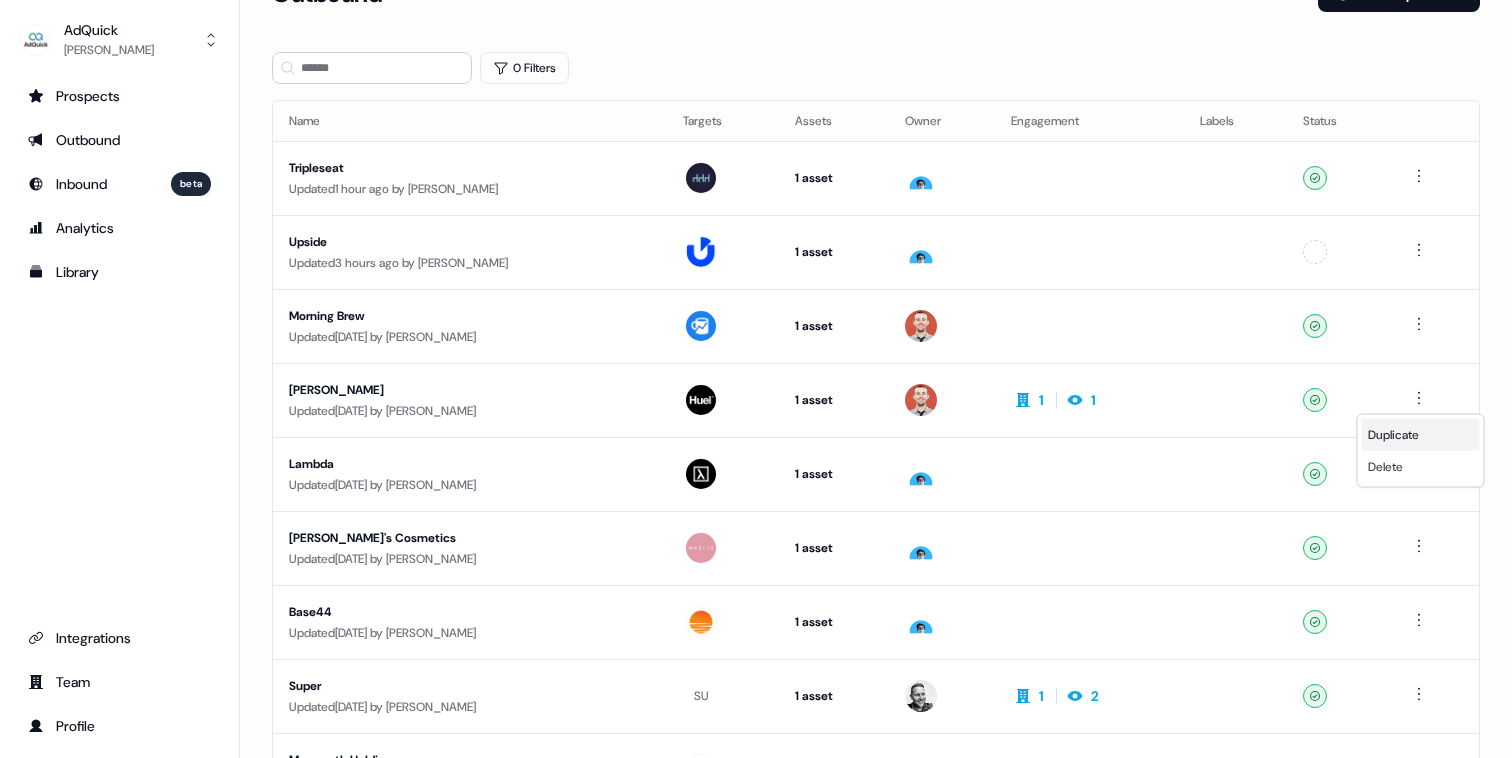 click on "Duplicate" at bounding box center (1393, 435) 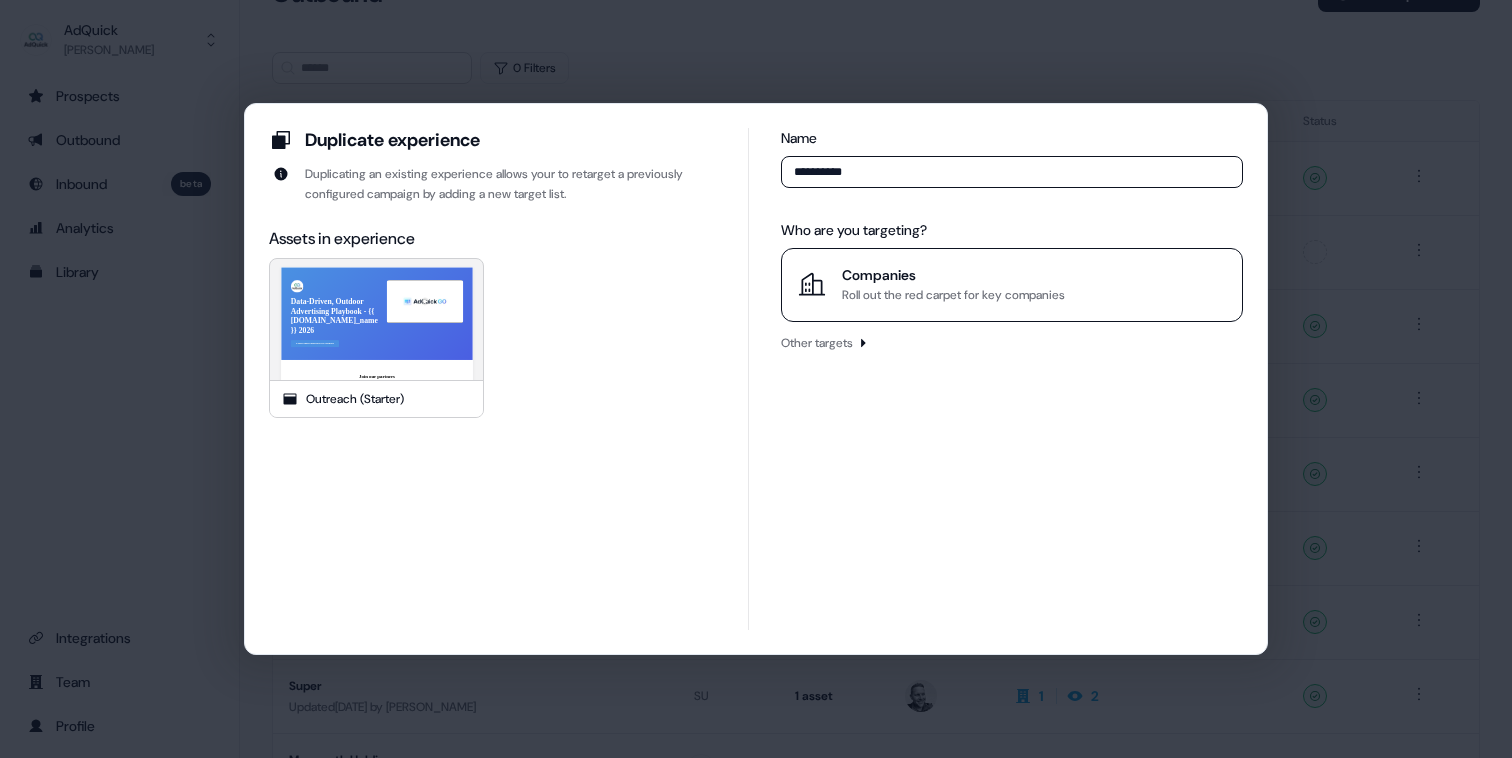 type on "**********" 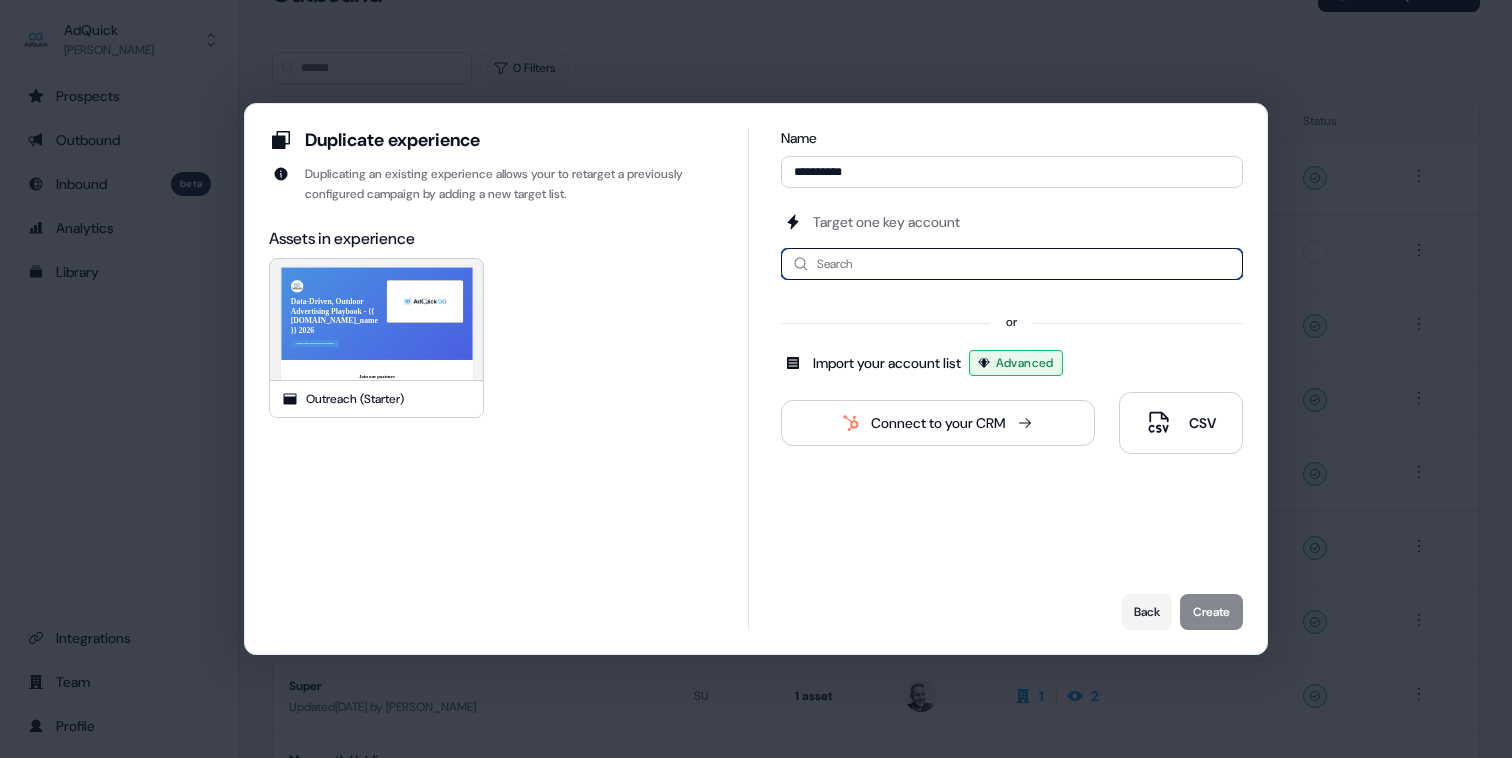 click at bounding box center [1012, 264] 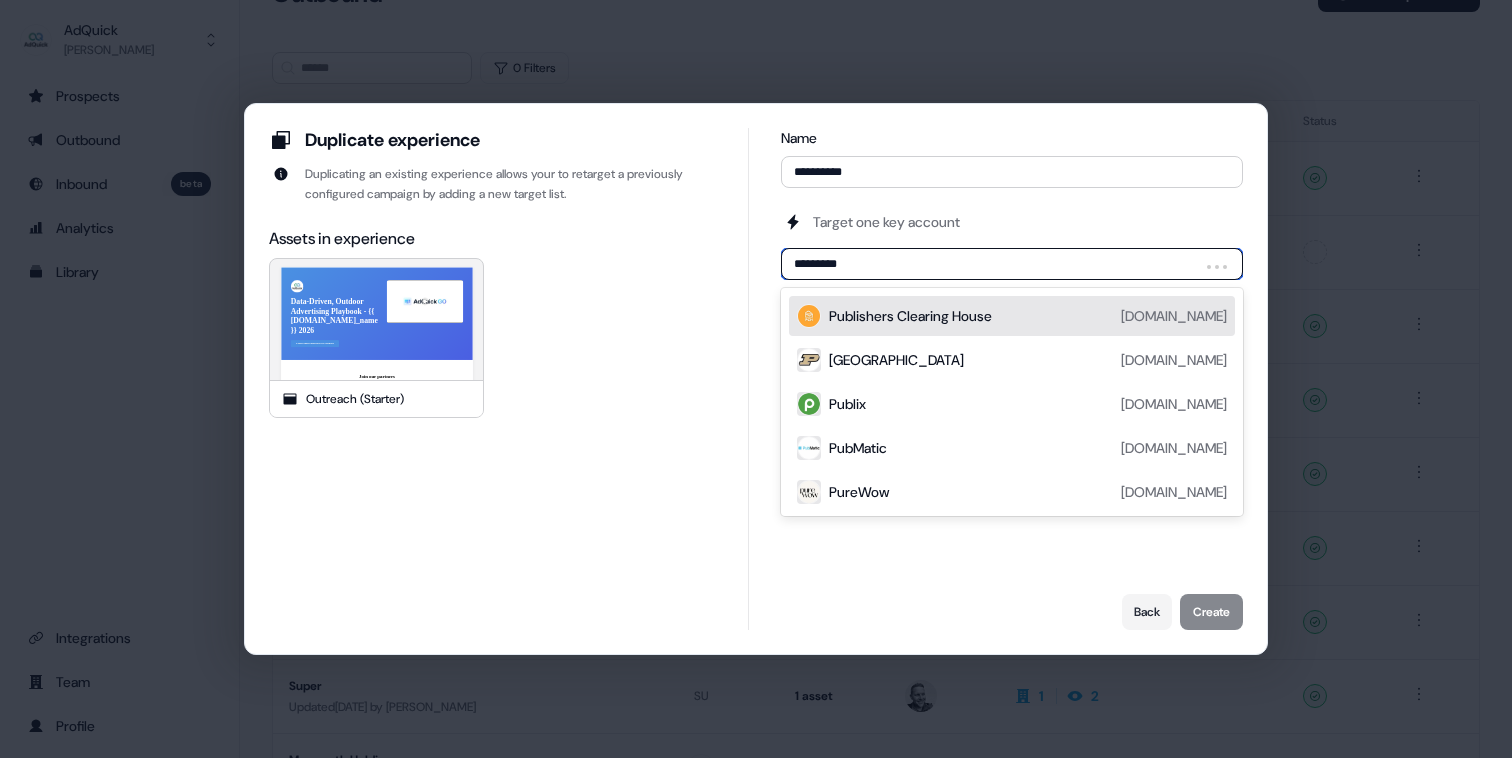 type on "**********" 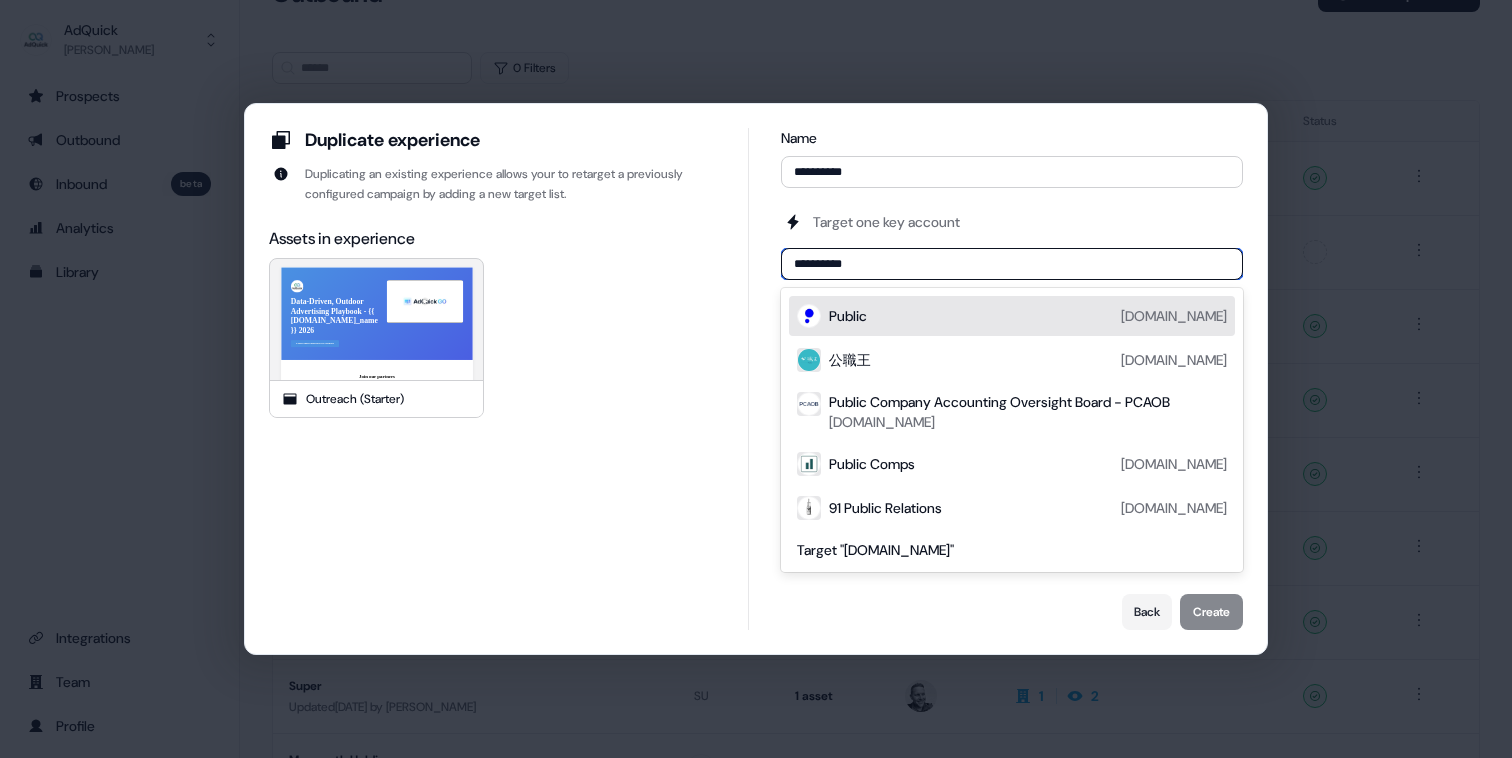 click on "Public public.com" at bounding box center (1028, 316) 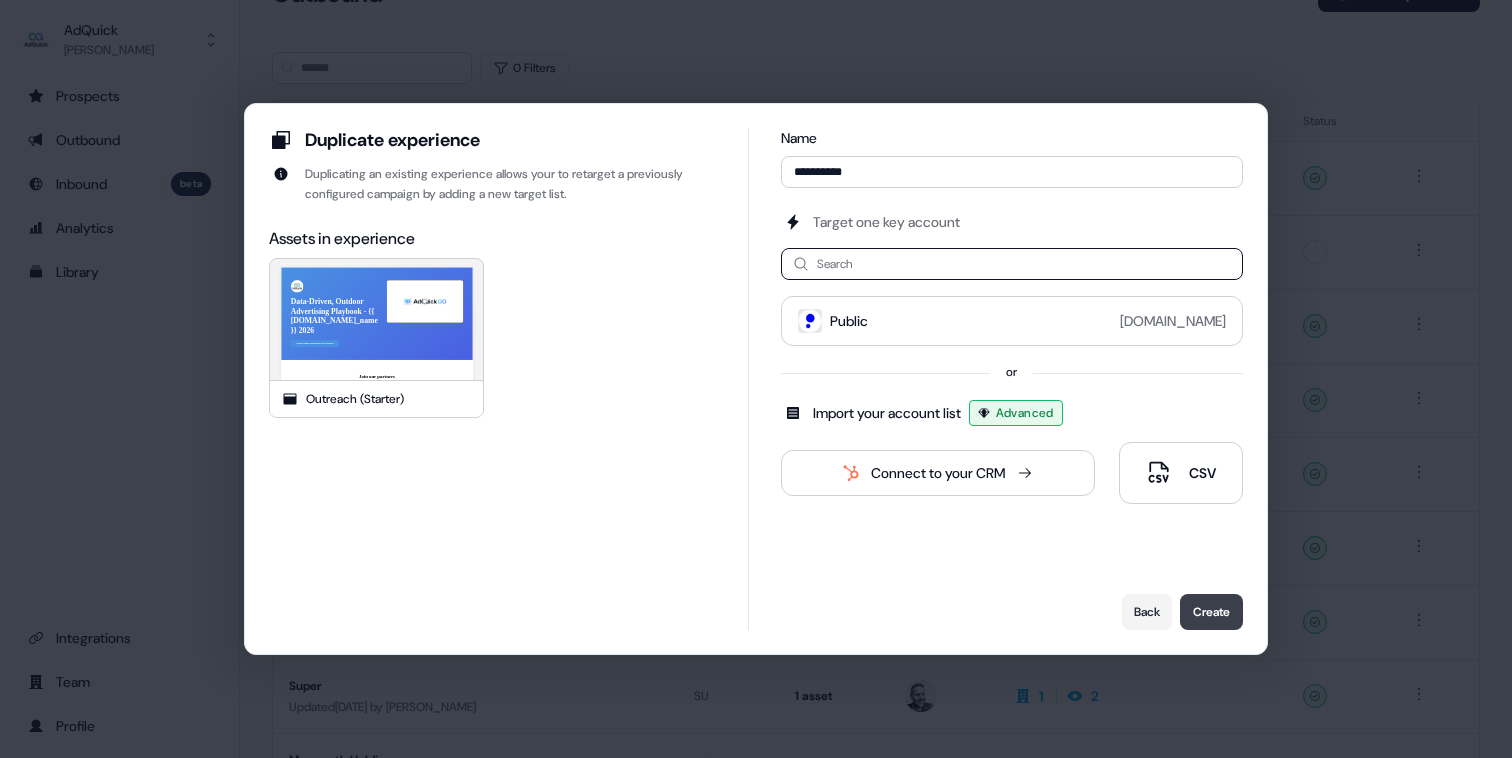click on "Create" at bounding box center [1211, 612] 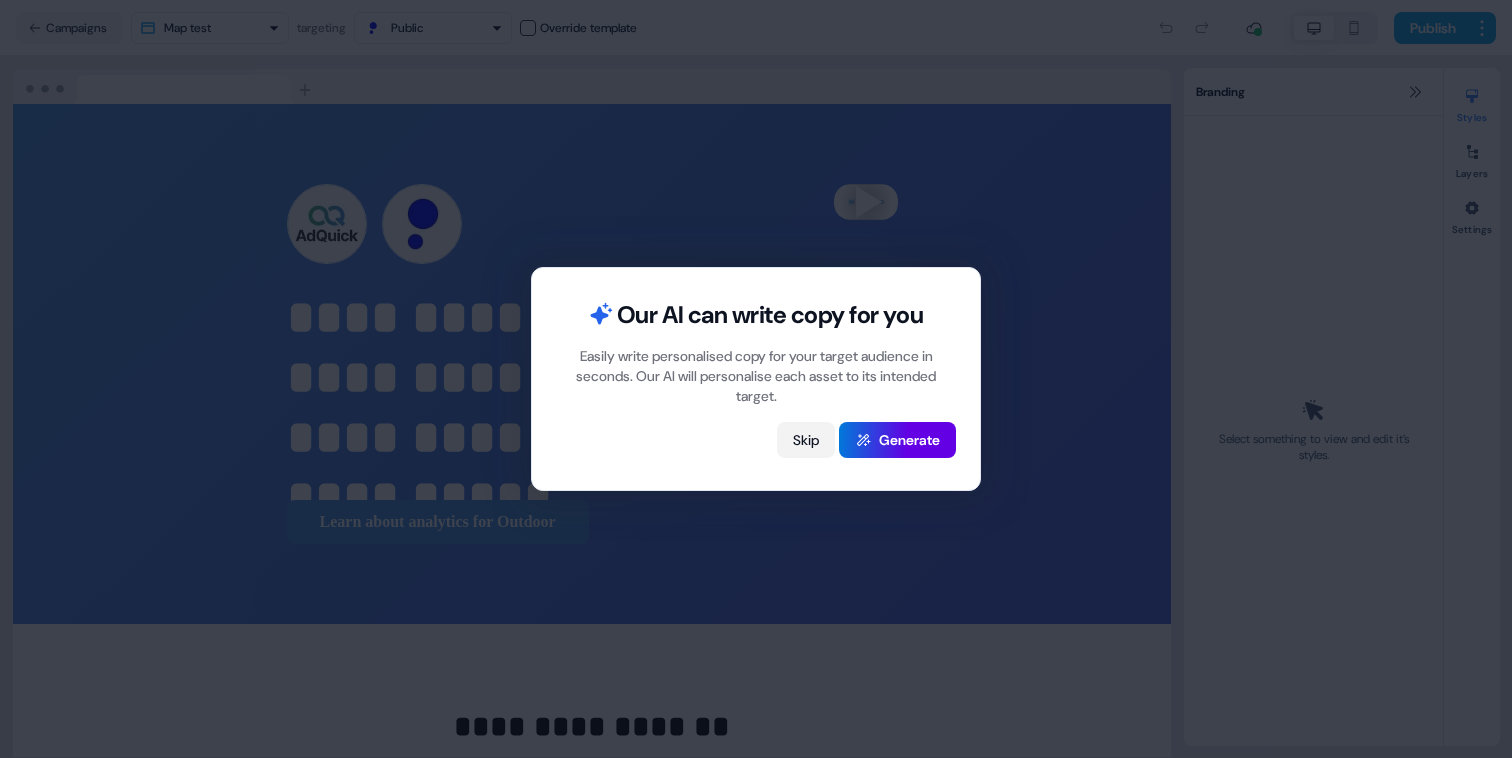 click on "Skip" at bounding box center [806, 440] 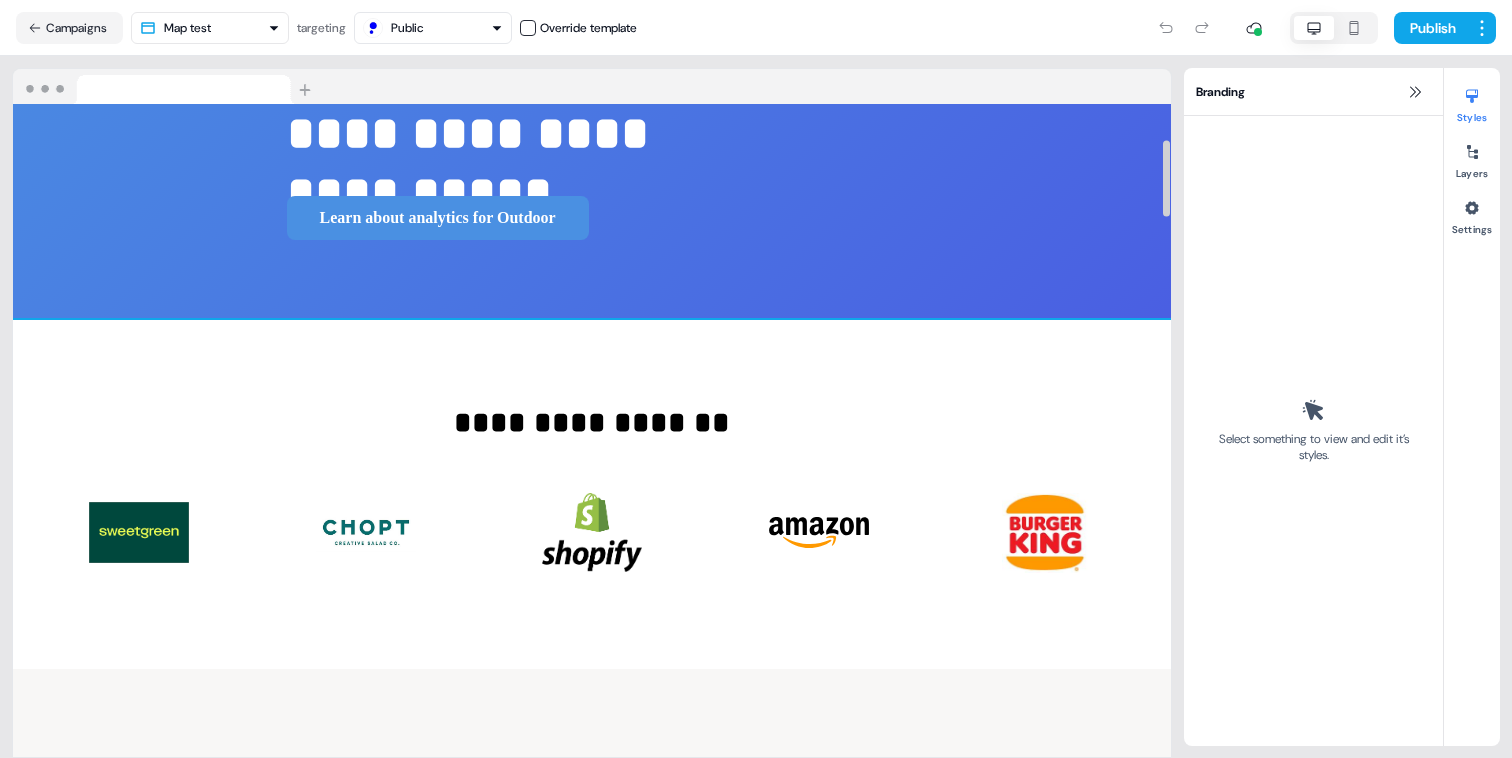 scroll, scrollTop: 389, scrollLeft: 0, axis: vertical 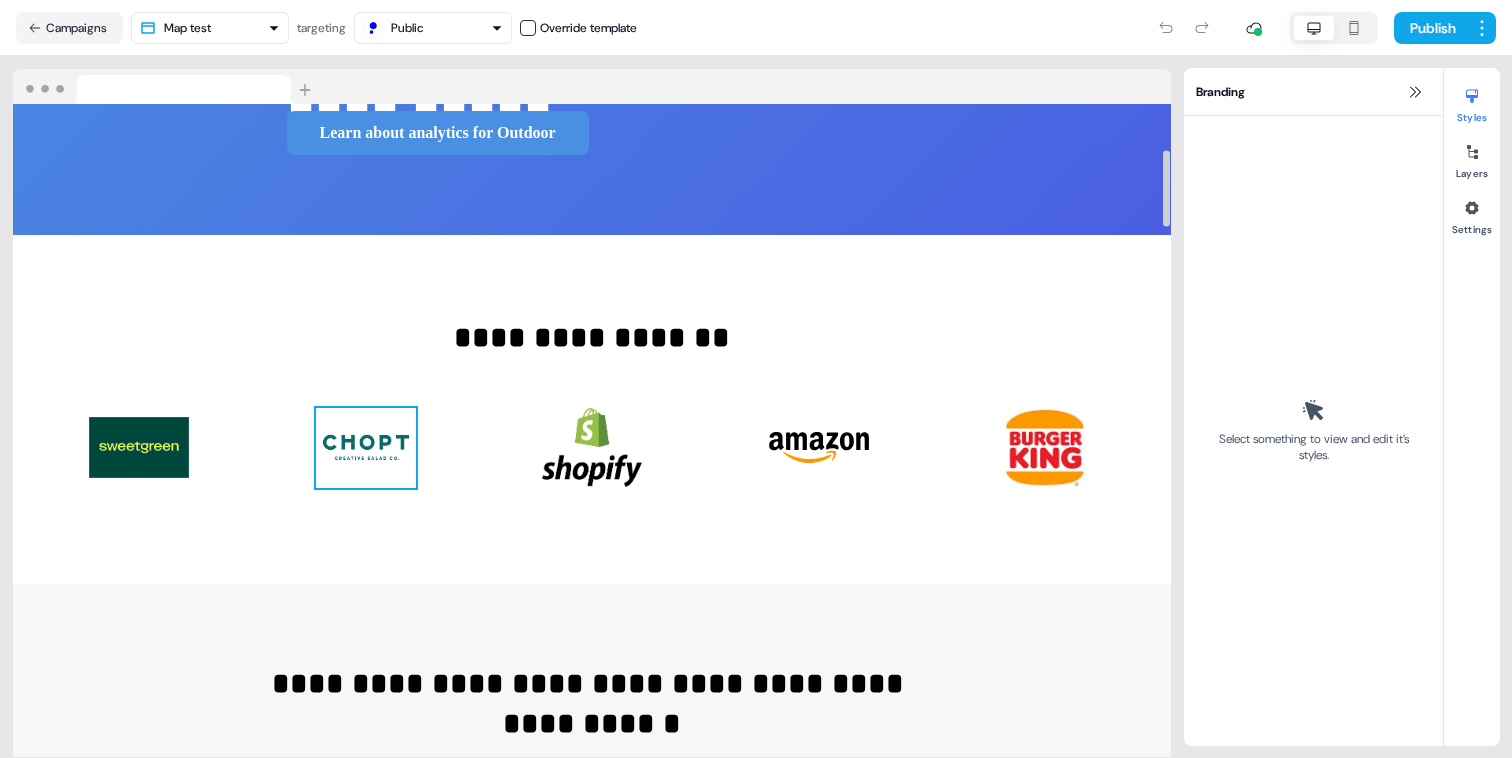 click at bounding box center (366, 448) 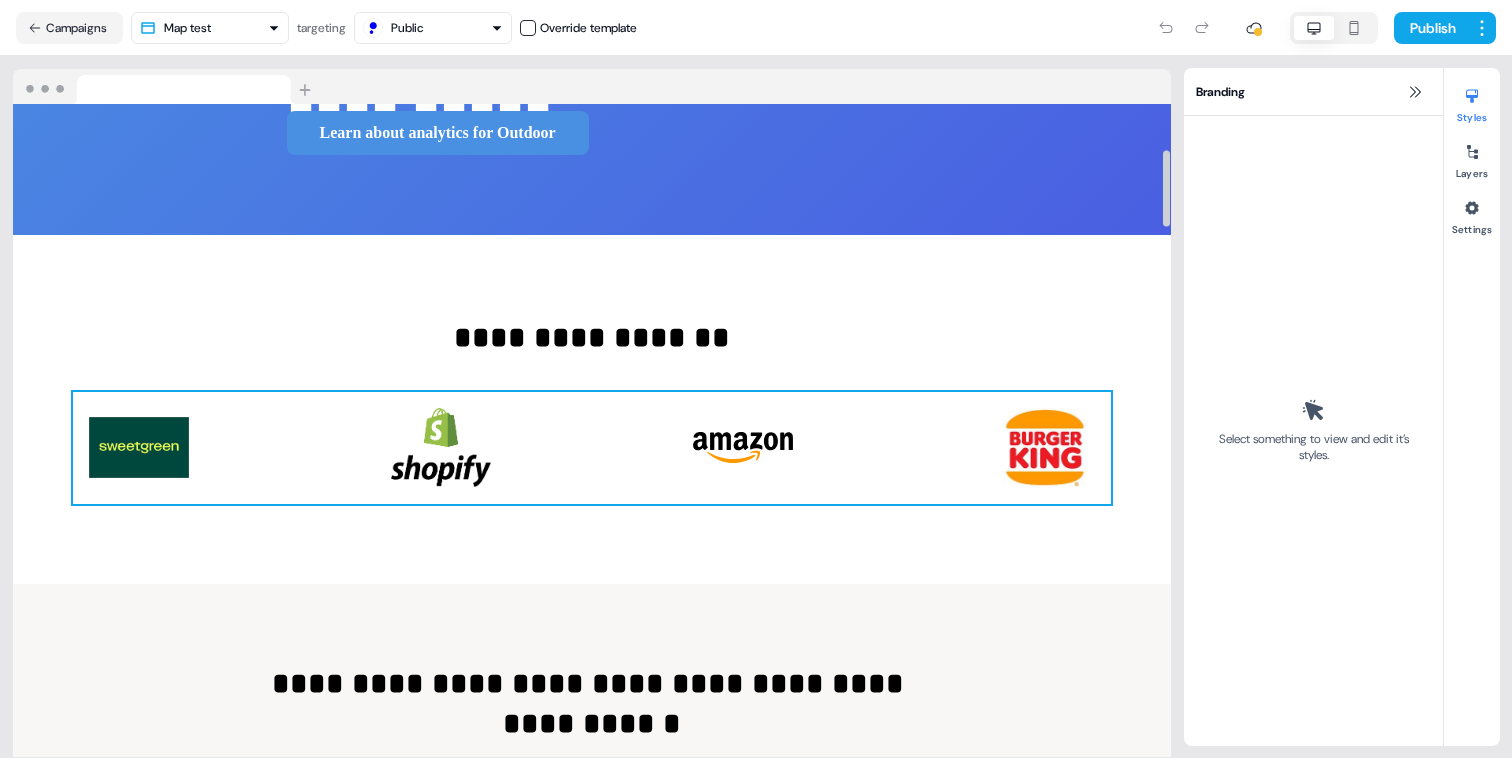 click on "To pick up a draggable item, press the space bar.
While dragging, use the arrow keys to move the item.
Press space again to drop the item in its new position, or press escape to cancel." at bounding box center [592, 448] 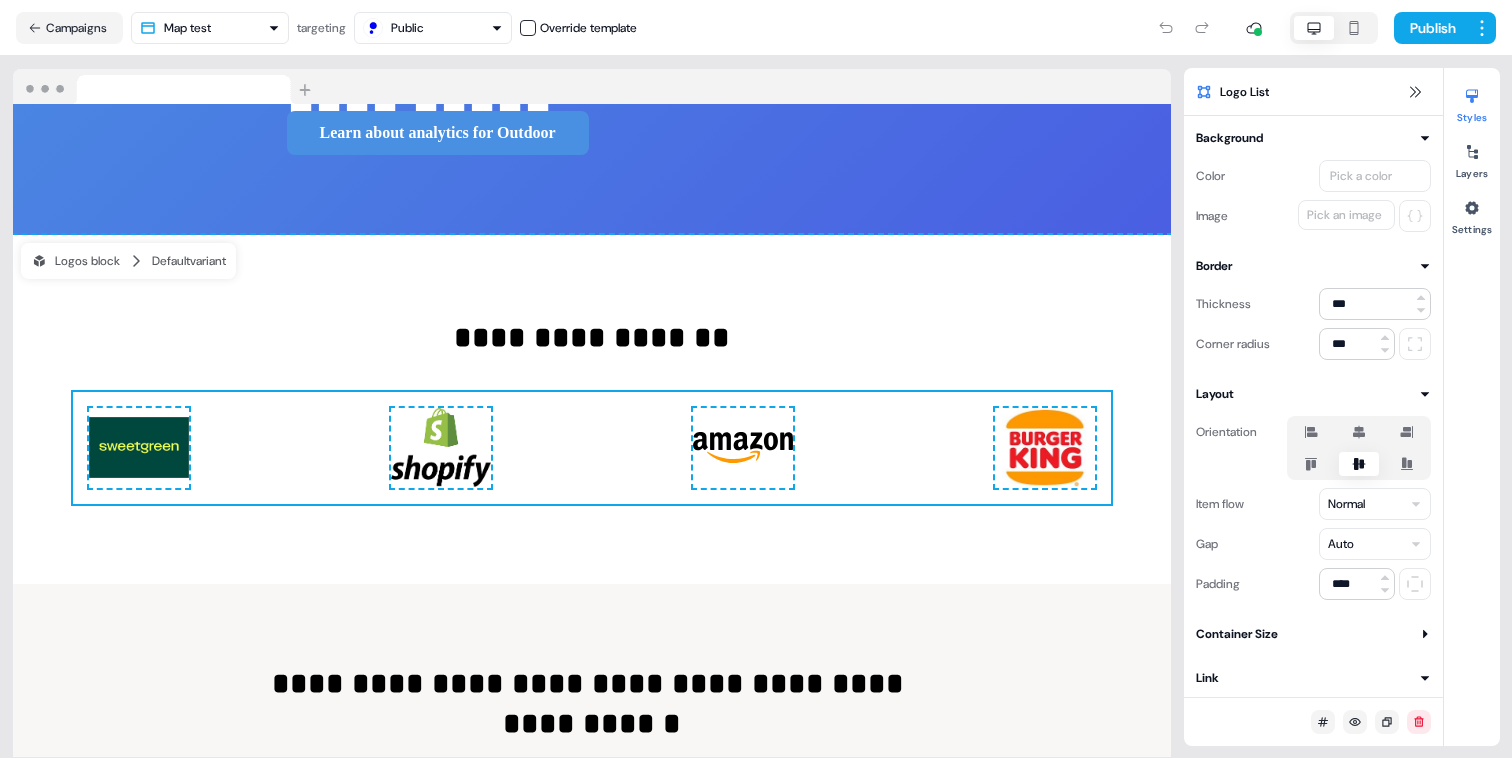 click at bounding box center (1184, 28) 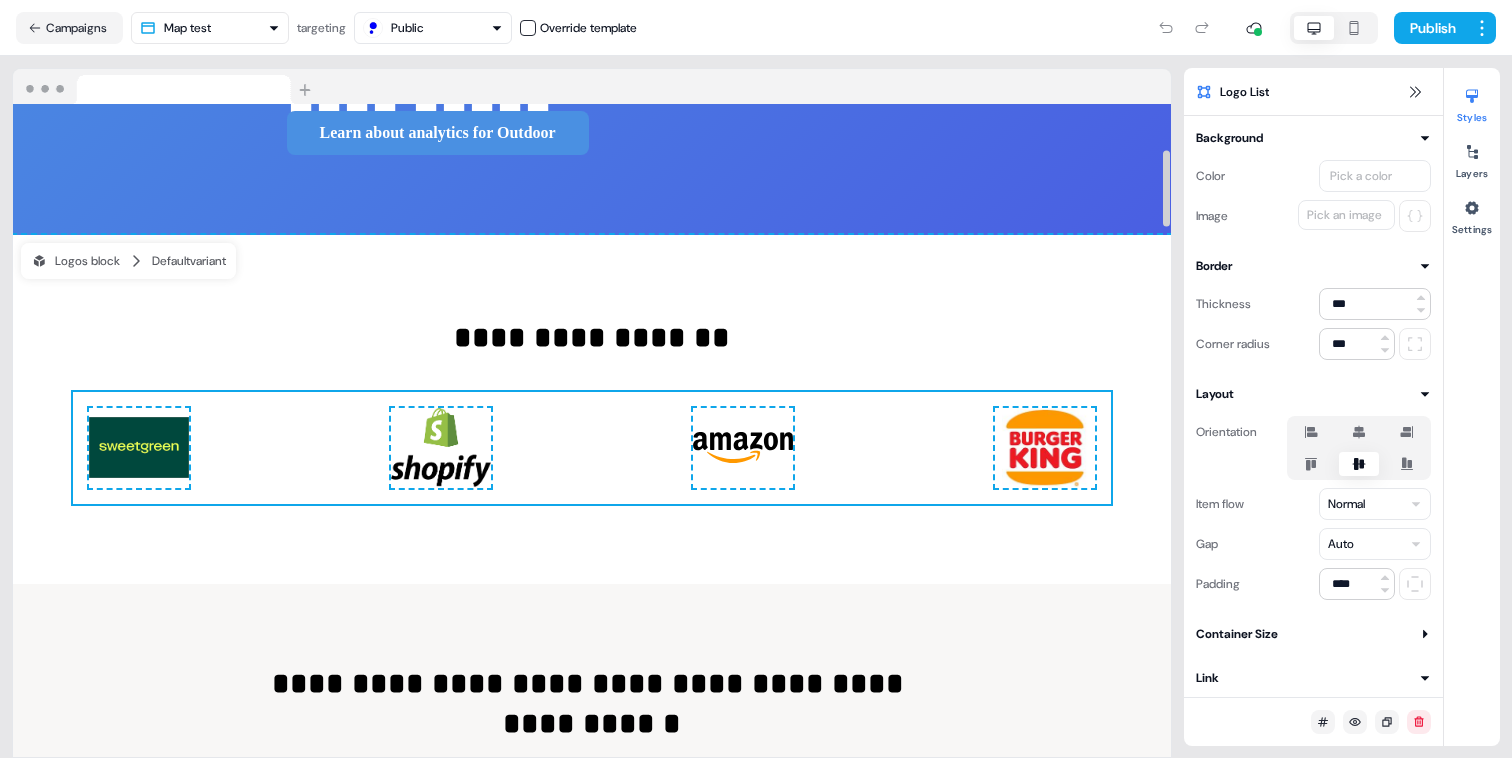 click on "To pick up a draggable item, press the space bar.
While dragging, use the arrow keys to move the item.
Press space again to drop the item in its new position, or press escape to cancel." at bounding box center (592, 448) 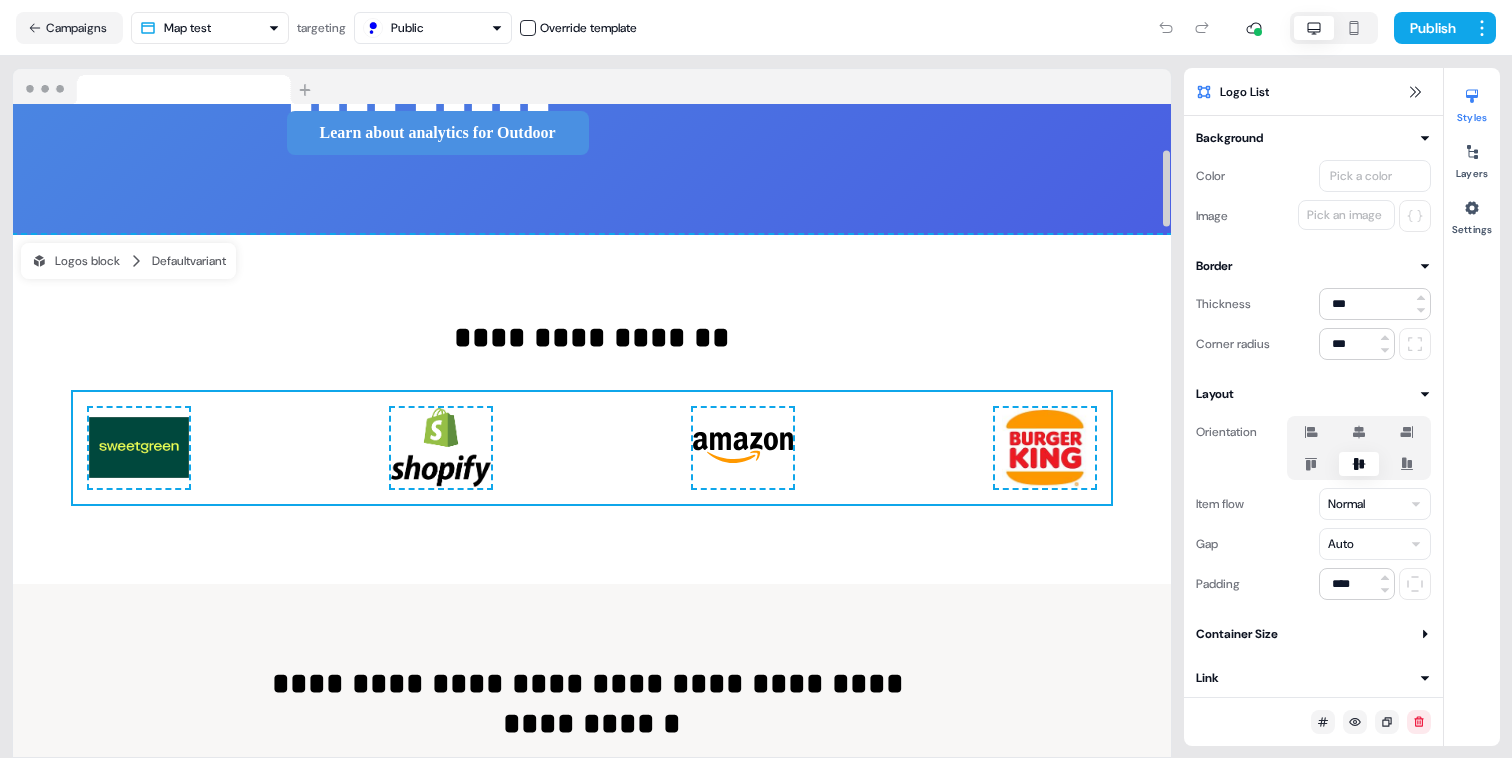 click at bounding box center (1184, 28) 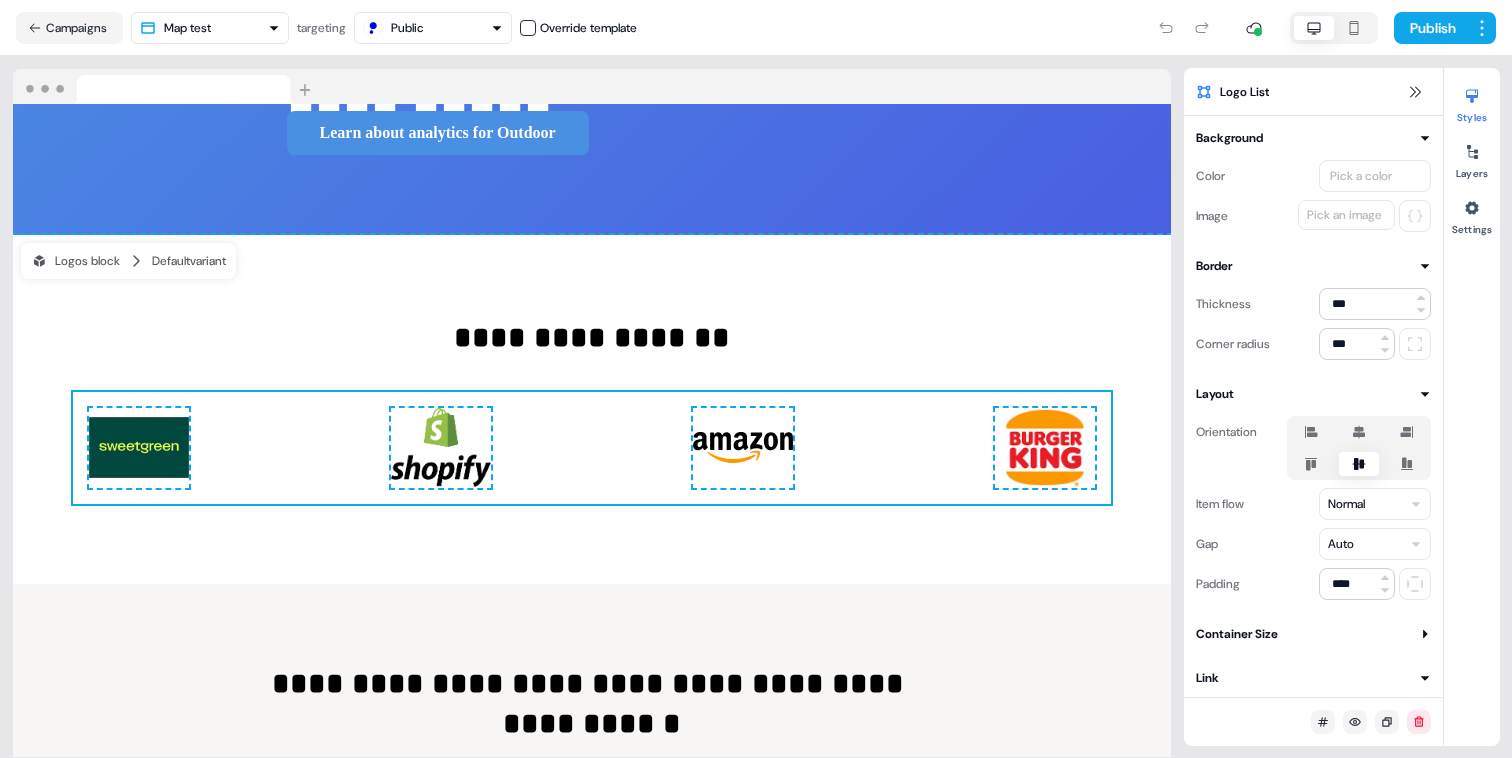click at bounding box center [1184, 28] 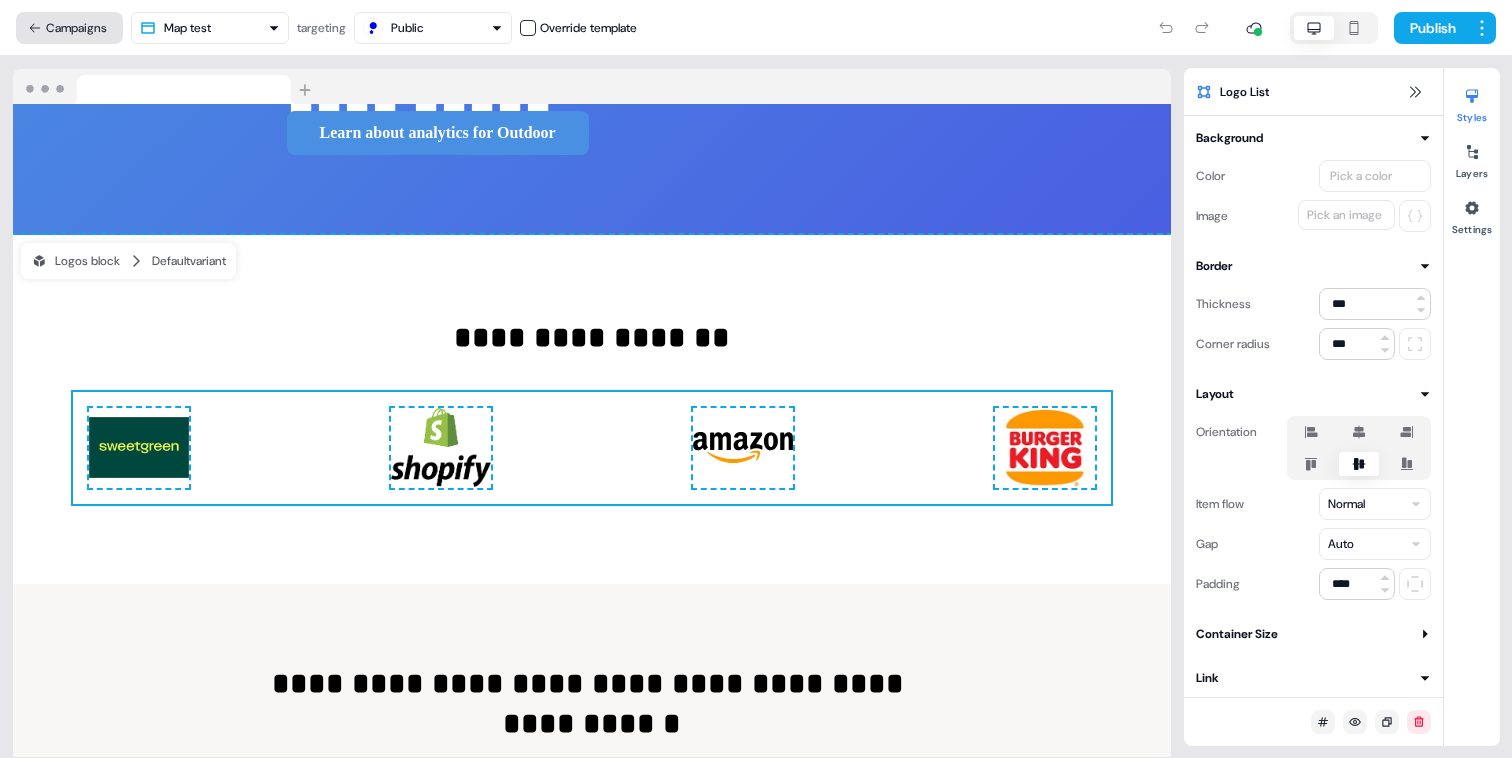 click on "Campaigns" at bounding box center (69, 28) 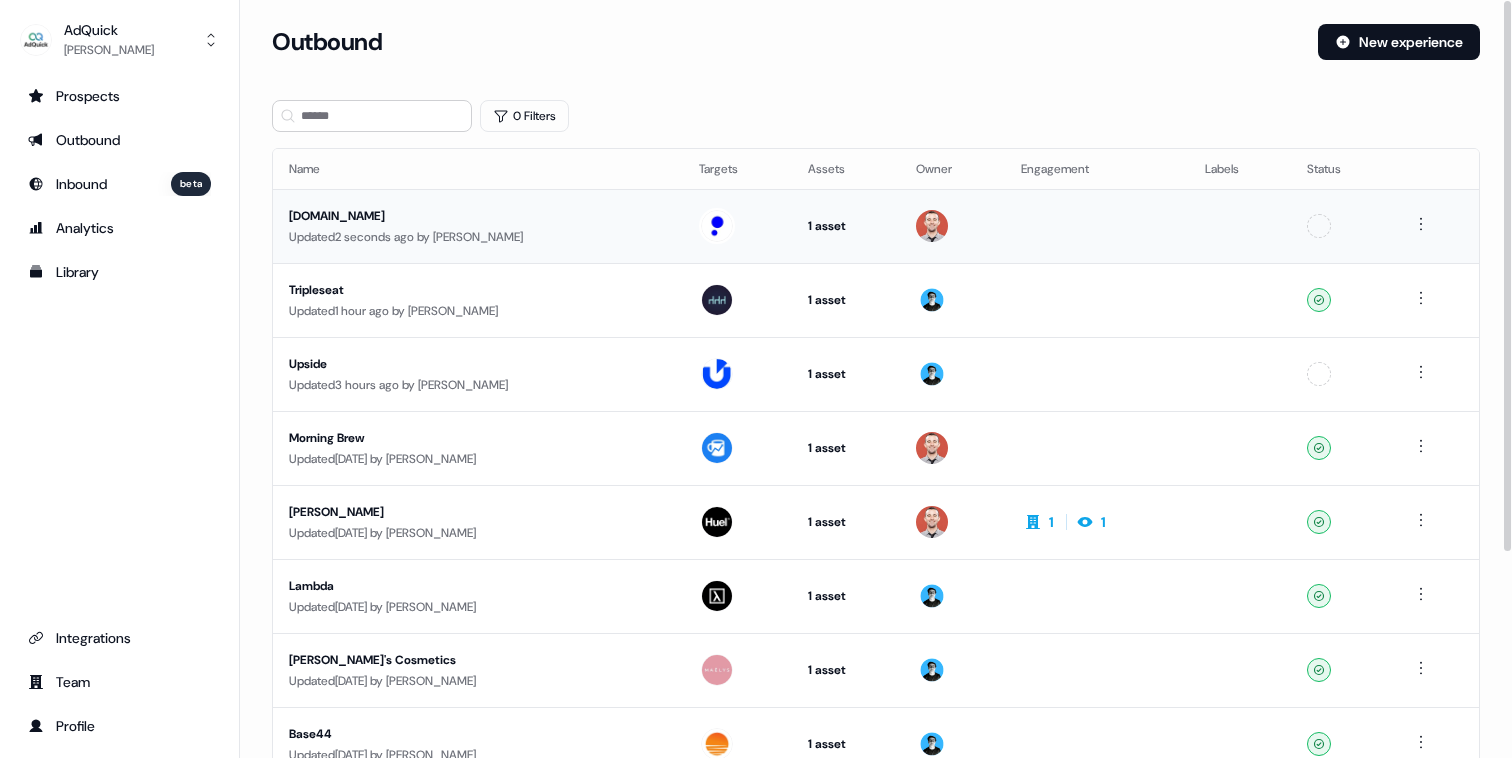 click on "Public.com" at bounding box center [478, 216] 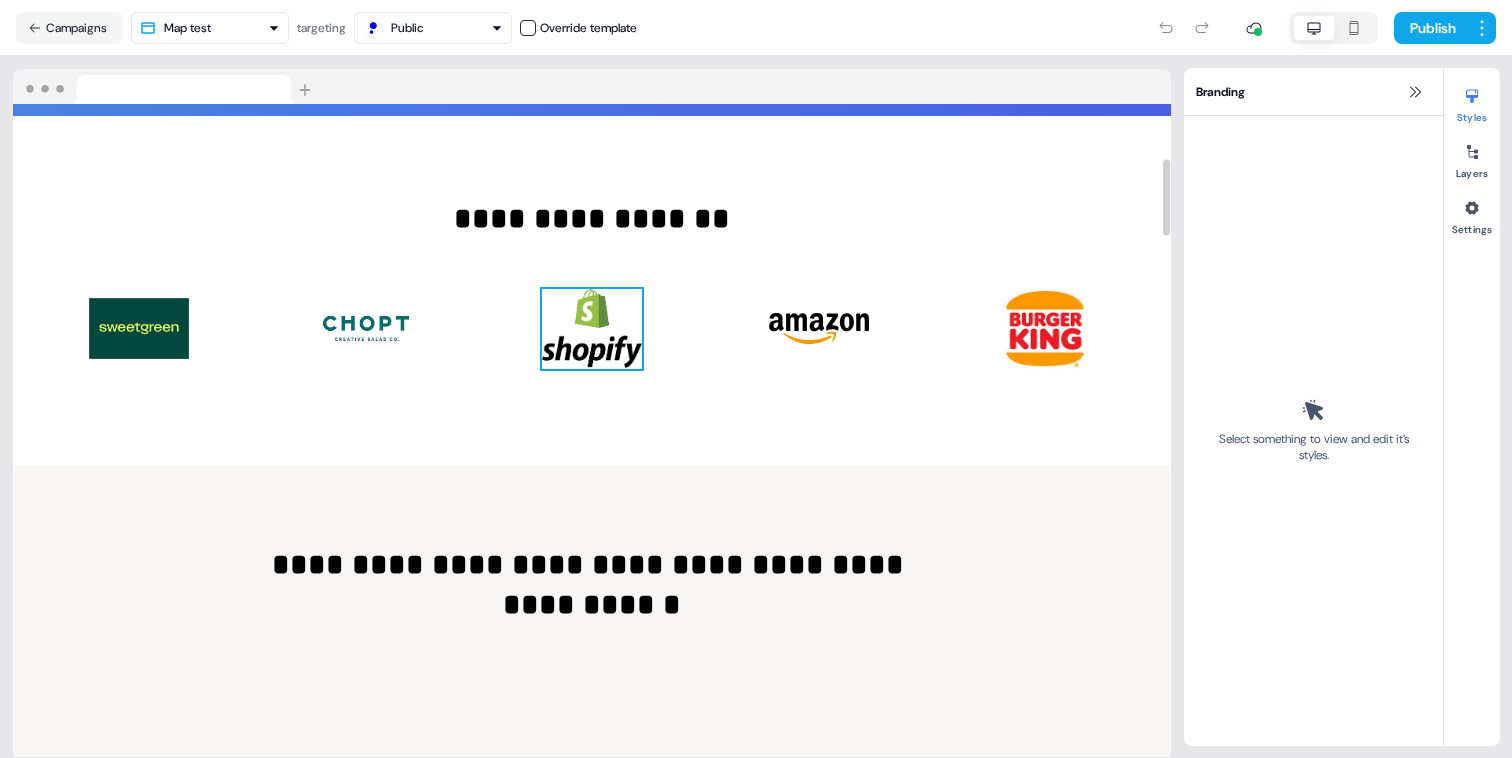 scroll, scrollTop: 467, scrollLeft: 0, axis: vertical 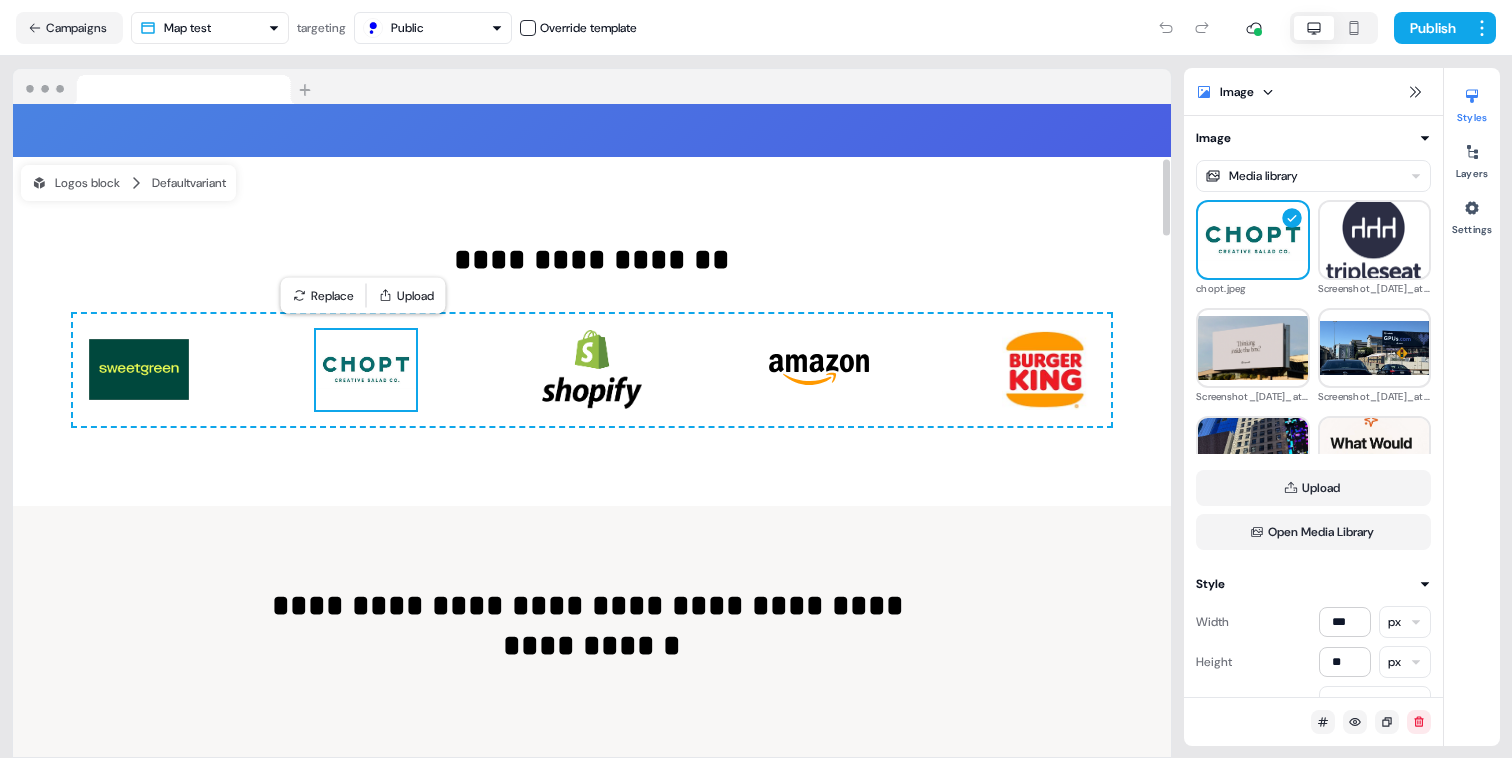 type 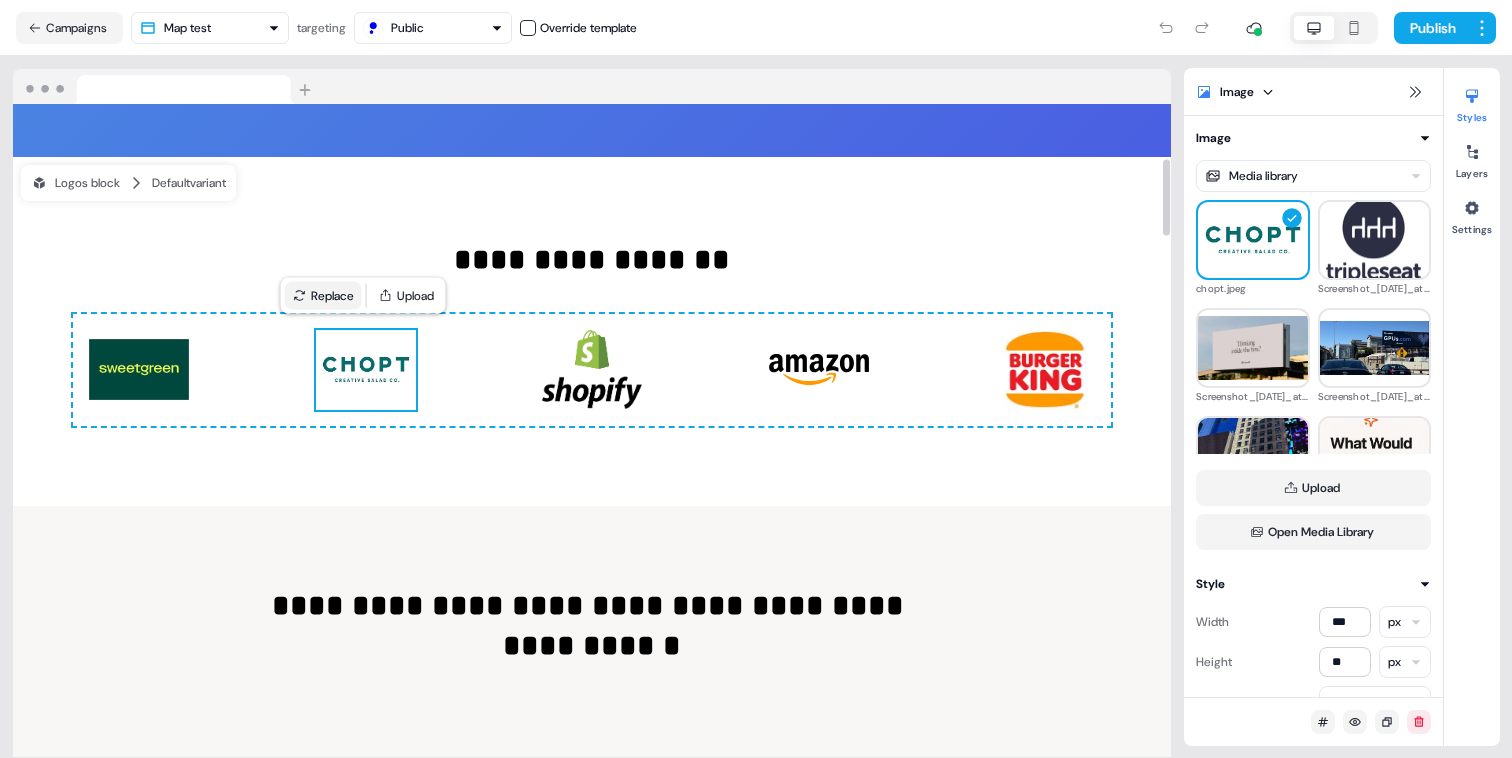 click on "Replace" at bounding box center [323, 296] 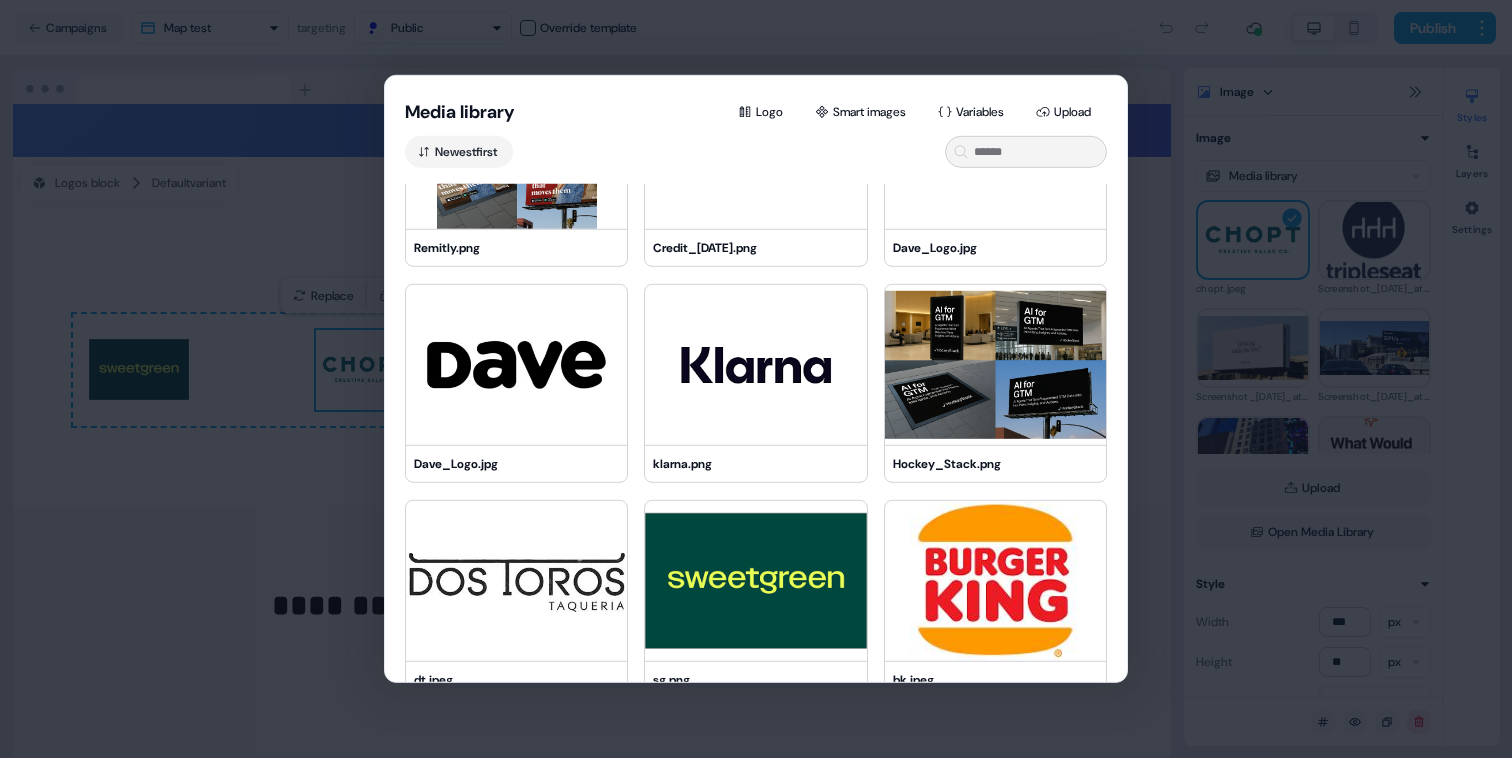 scroll, scrollTop: 1610, scrollLeft: 0, axis: vertical 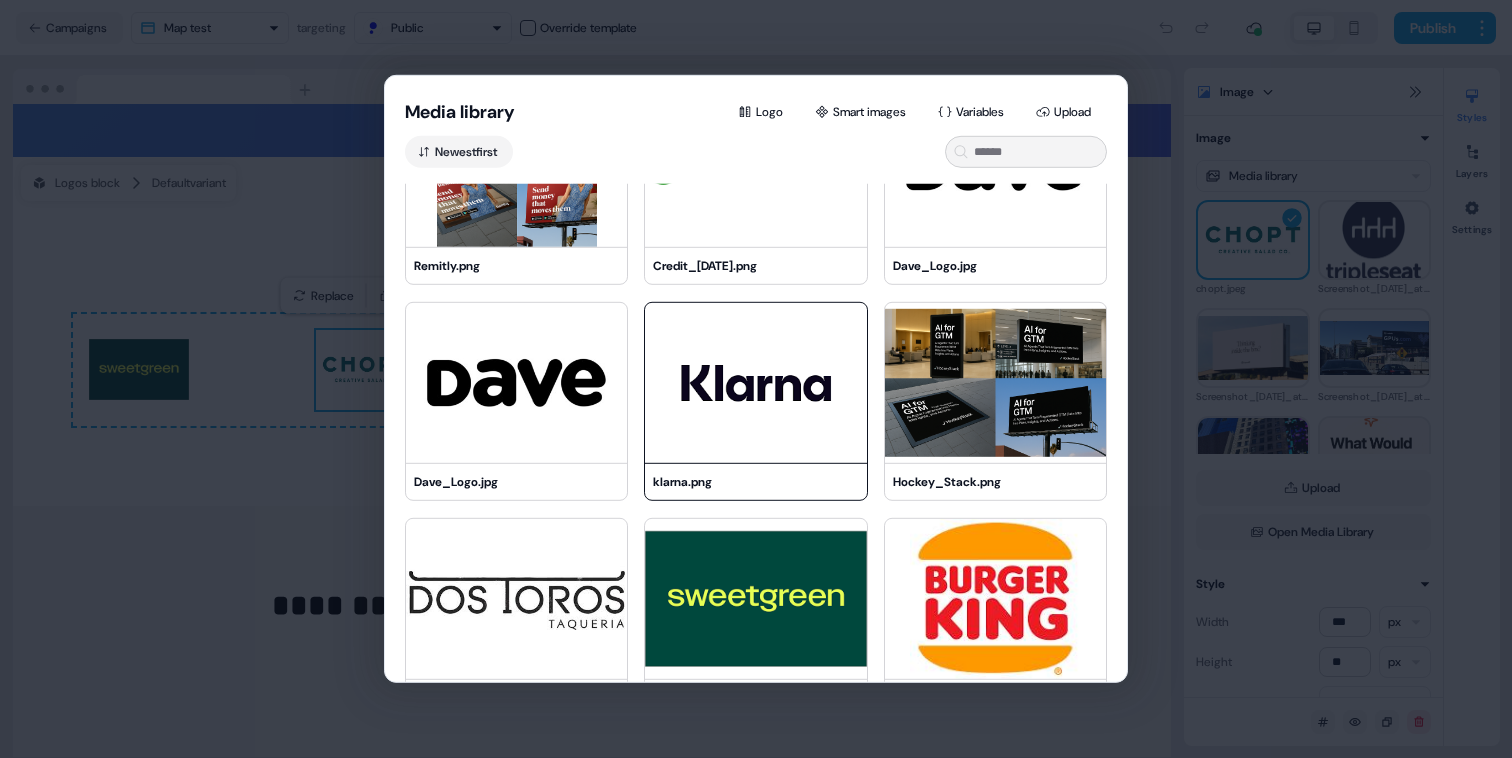 click at bounding box center [755, 383] 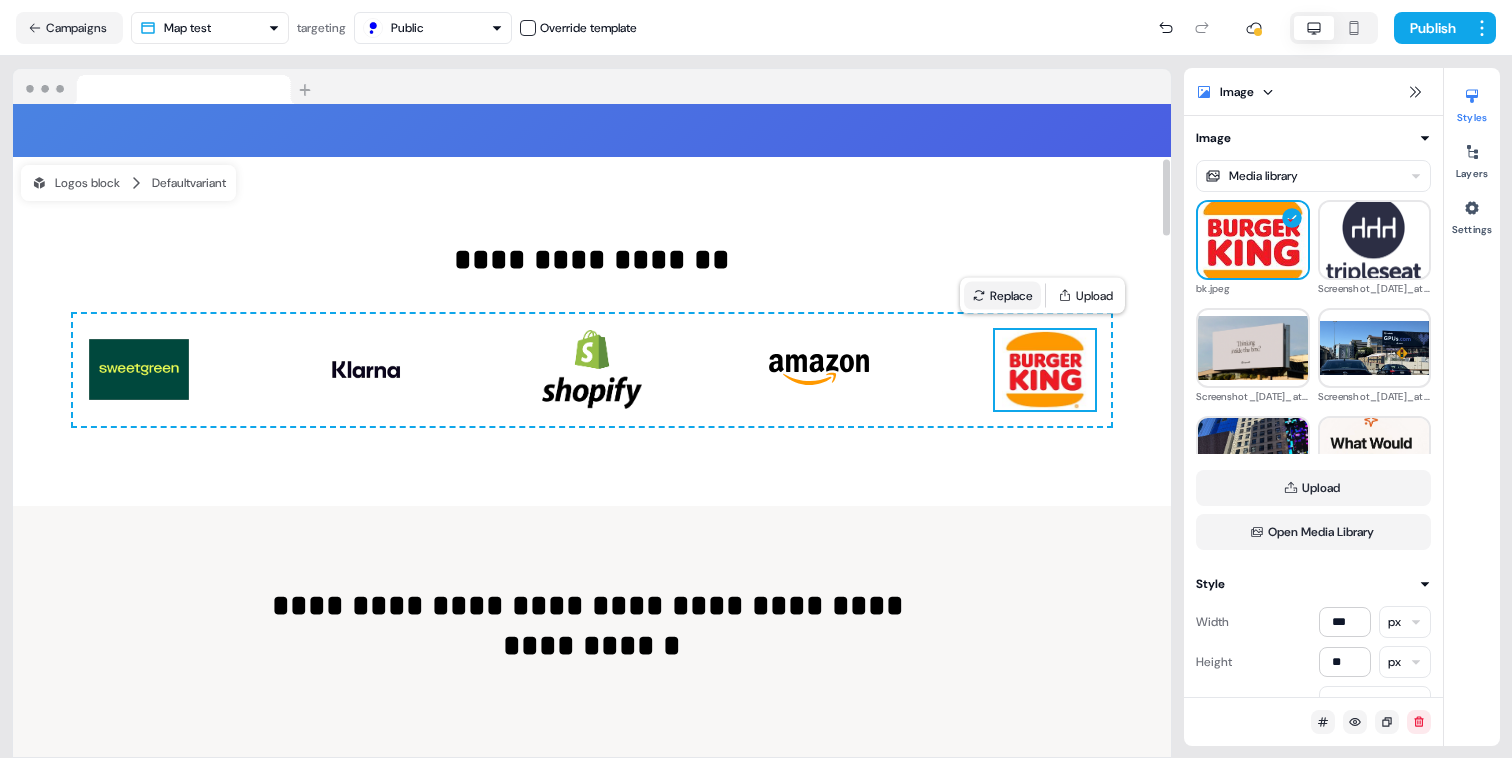 click on "Replace" at bounding box center [1002, 296] 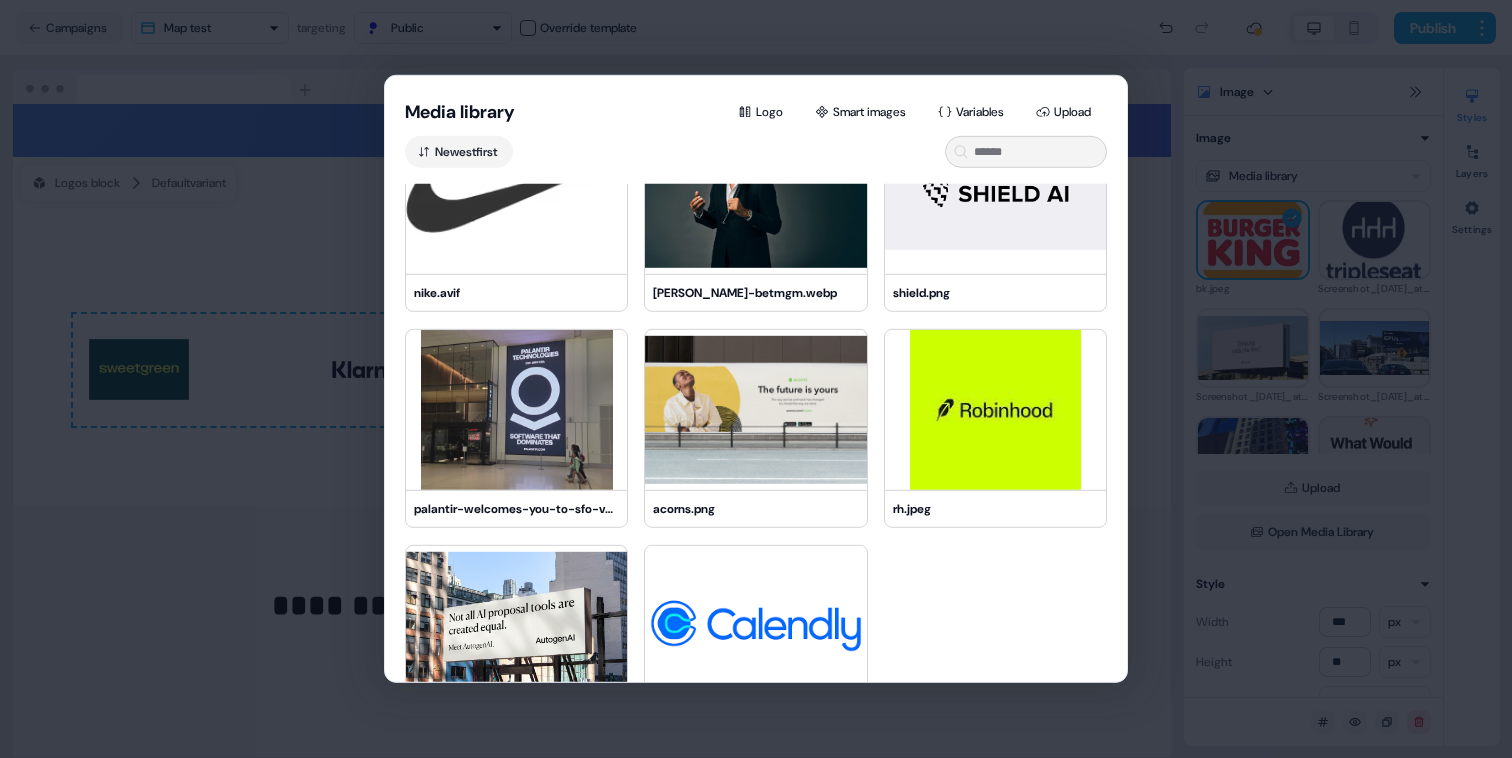scroll, scrollTop: 3132, scrollLeft: 0, axis: vertical 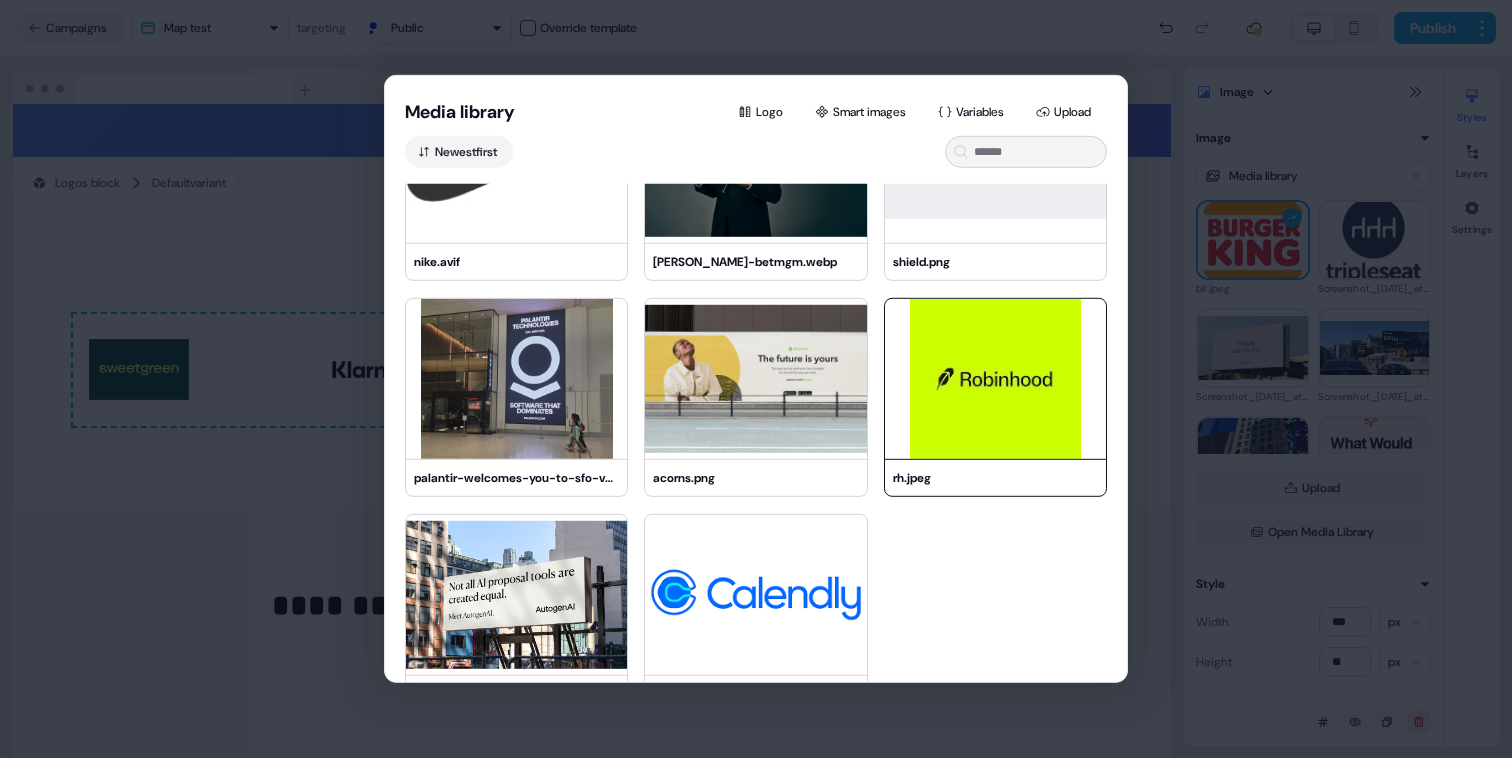click at bounding box center (995, 379) 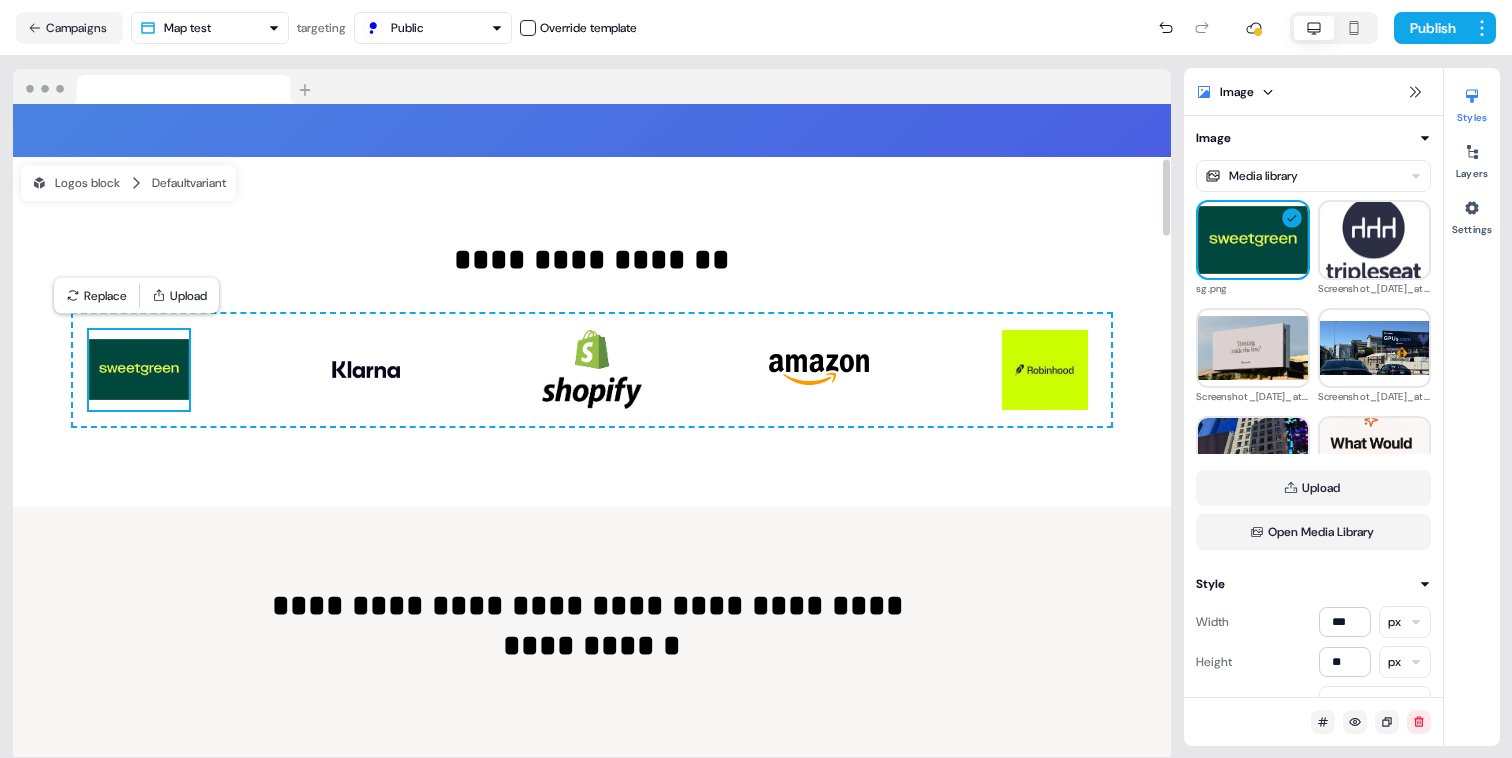 type 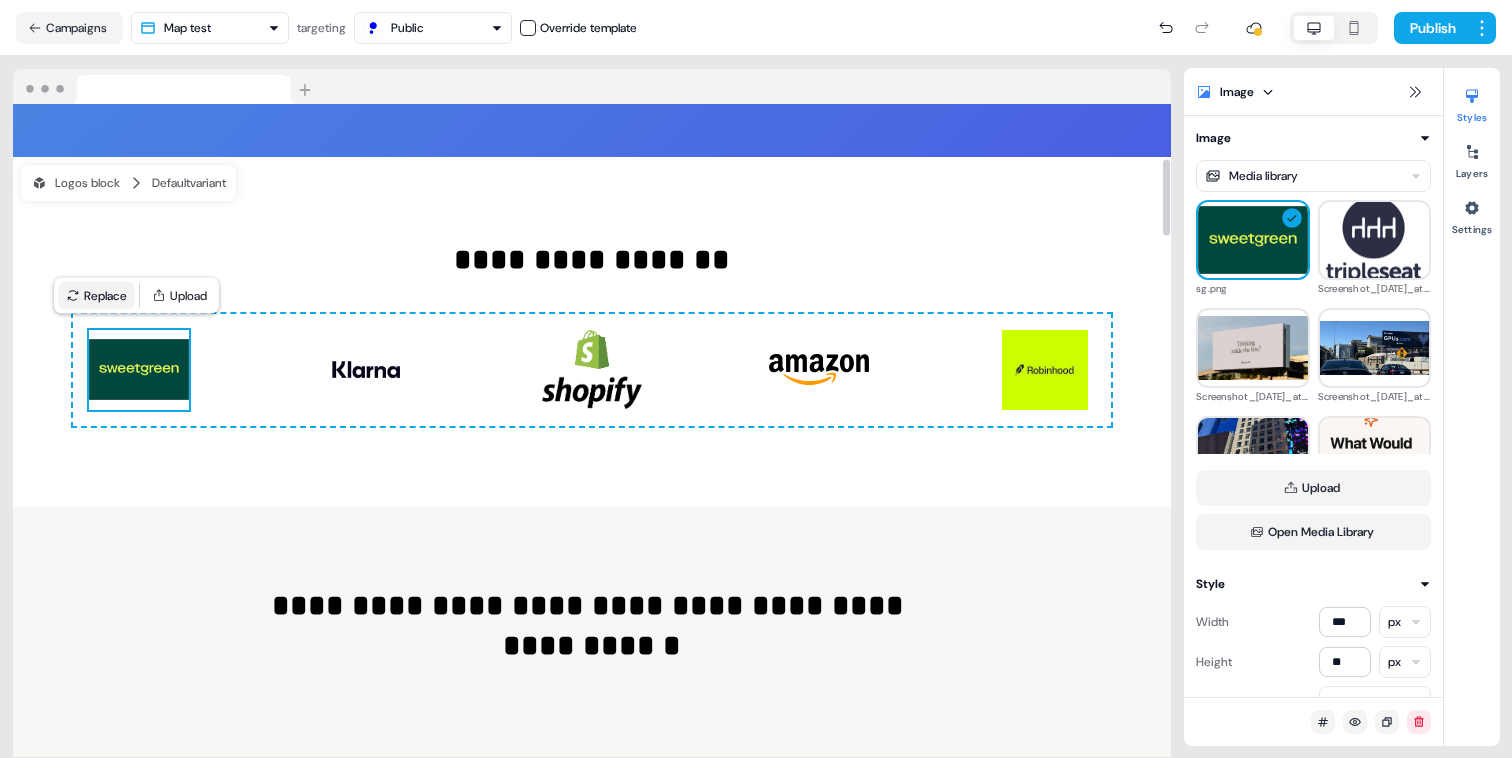 click on "Replace" at bounding box center [96, 296] 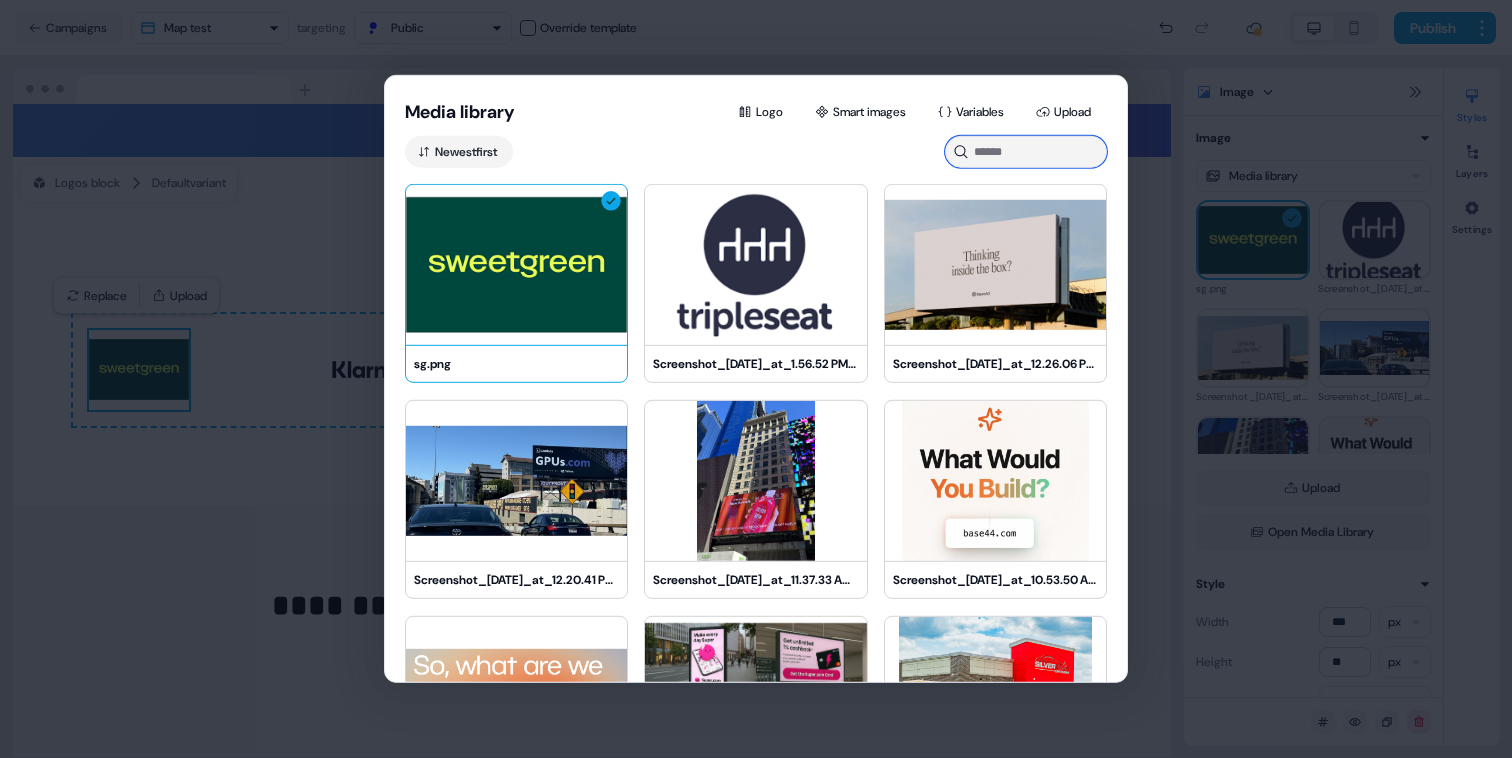 click at bounding box center [1026, 152] 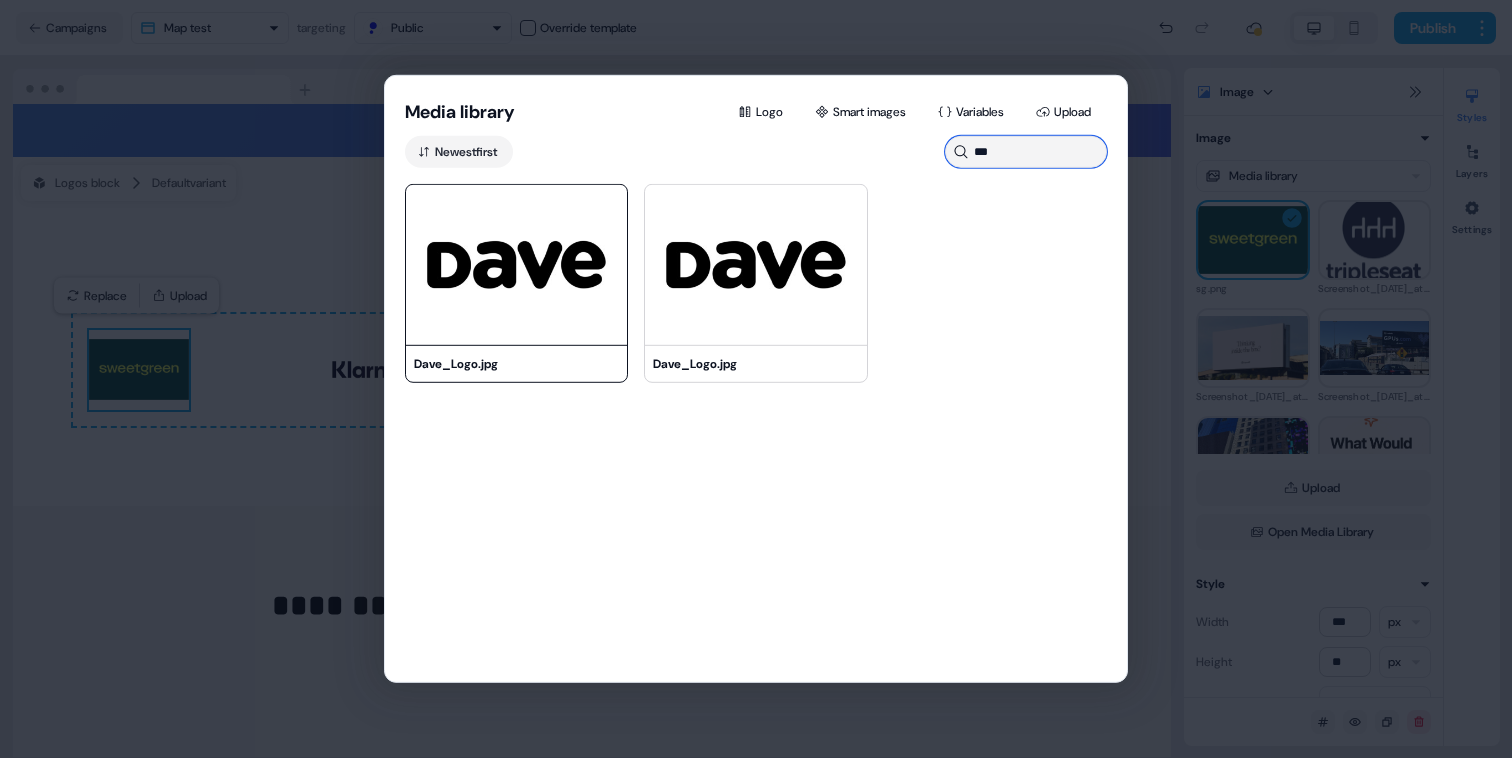 type on "***" 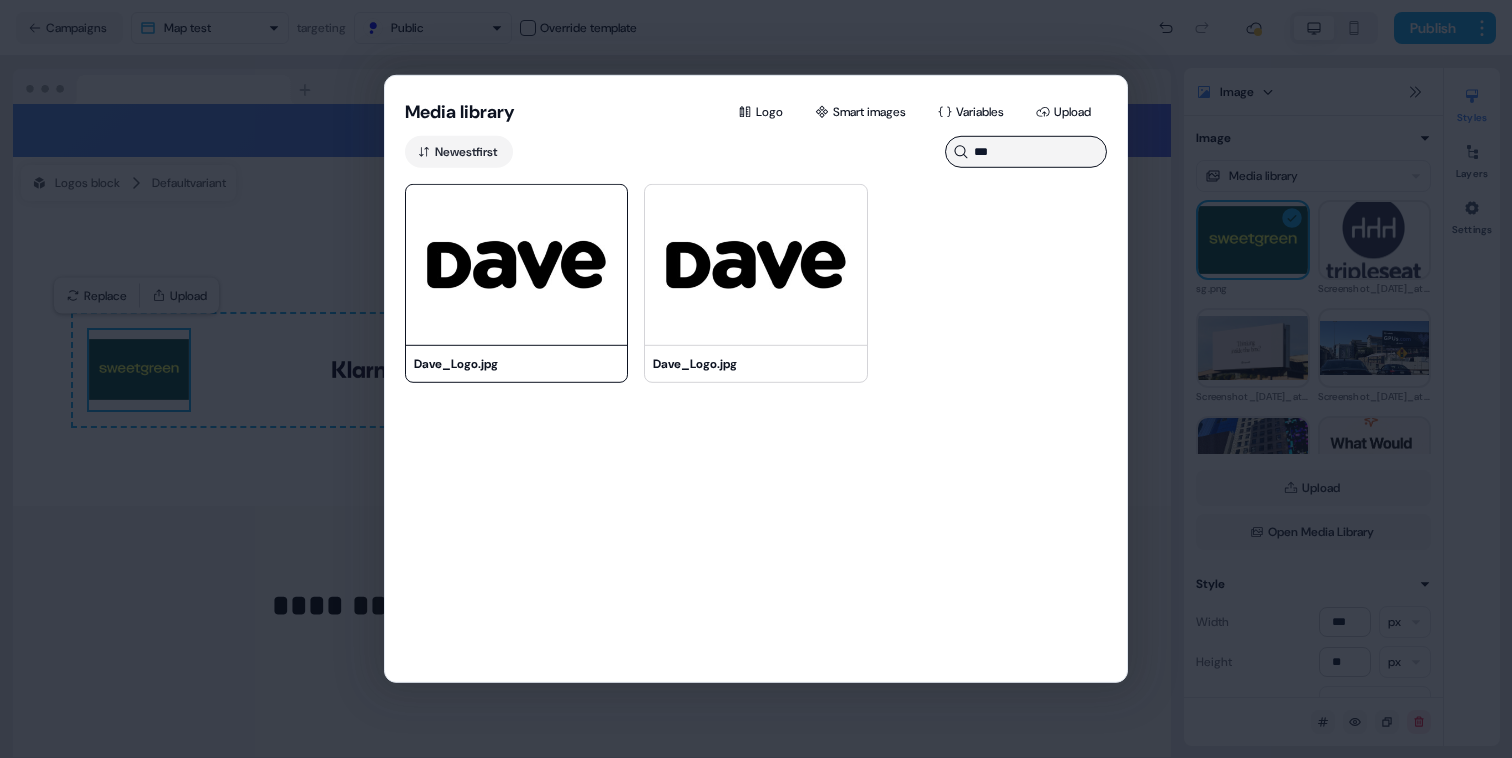 click at bounding box center [516, 265] 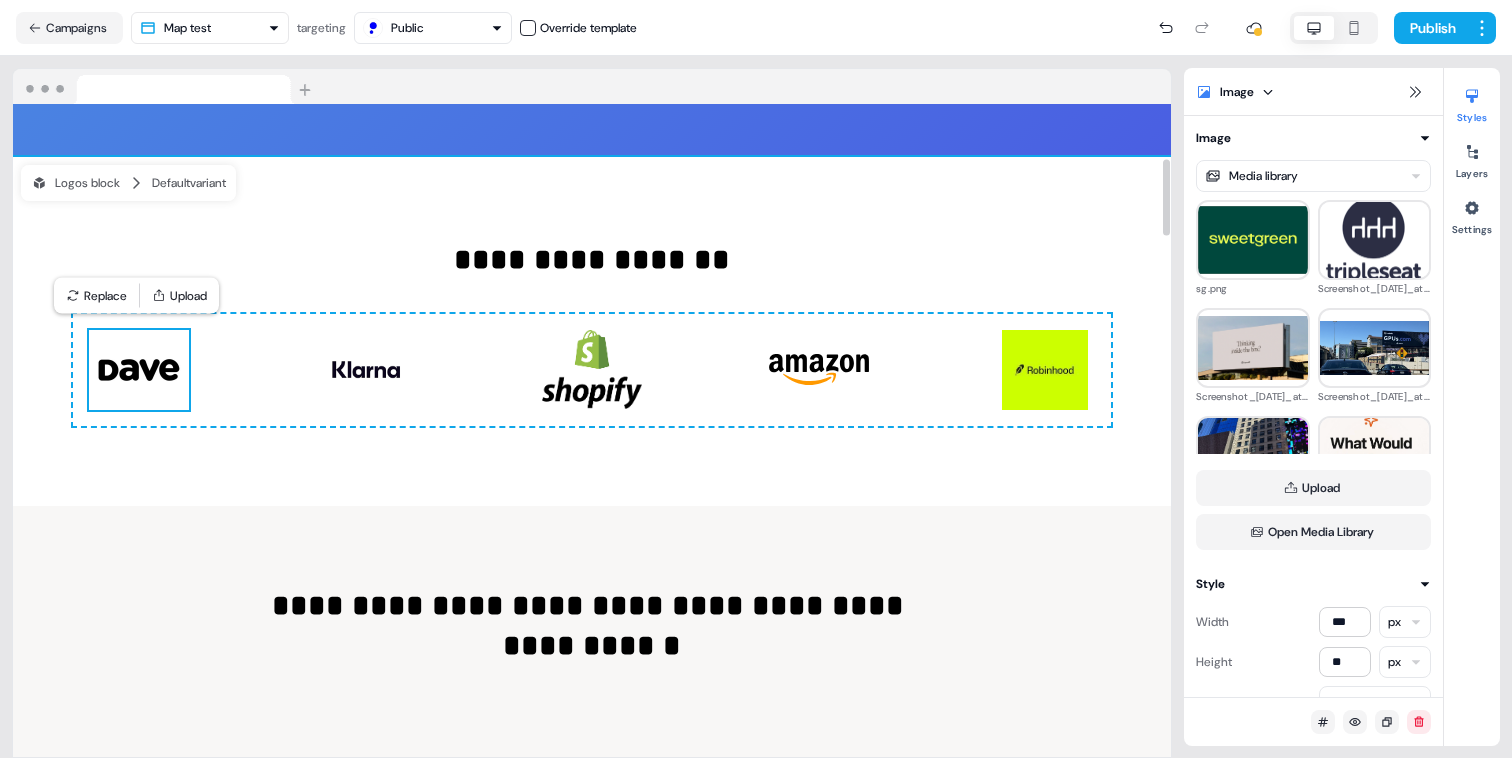 click on "**********" at bounding box center [592, 331] 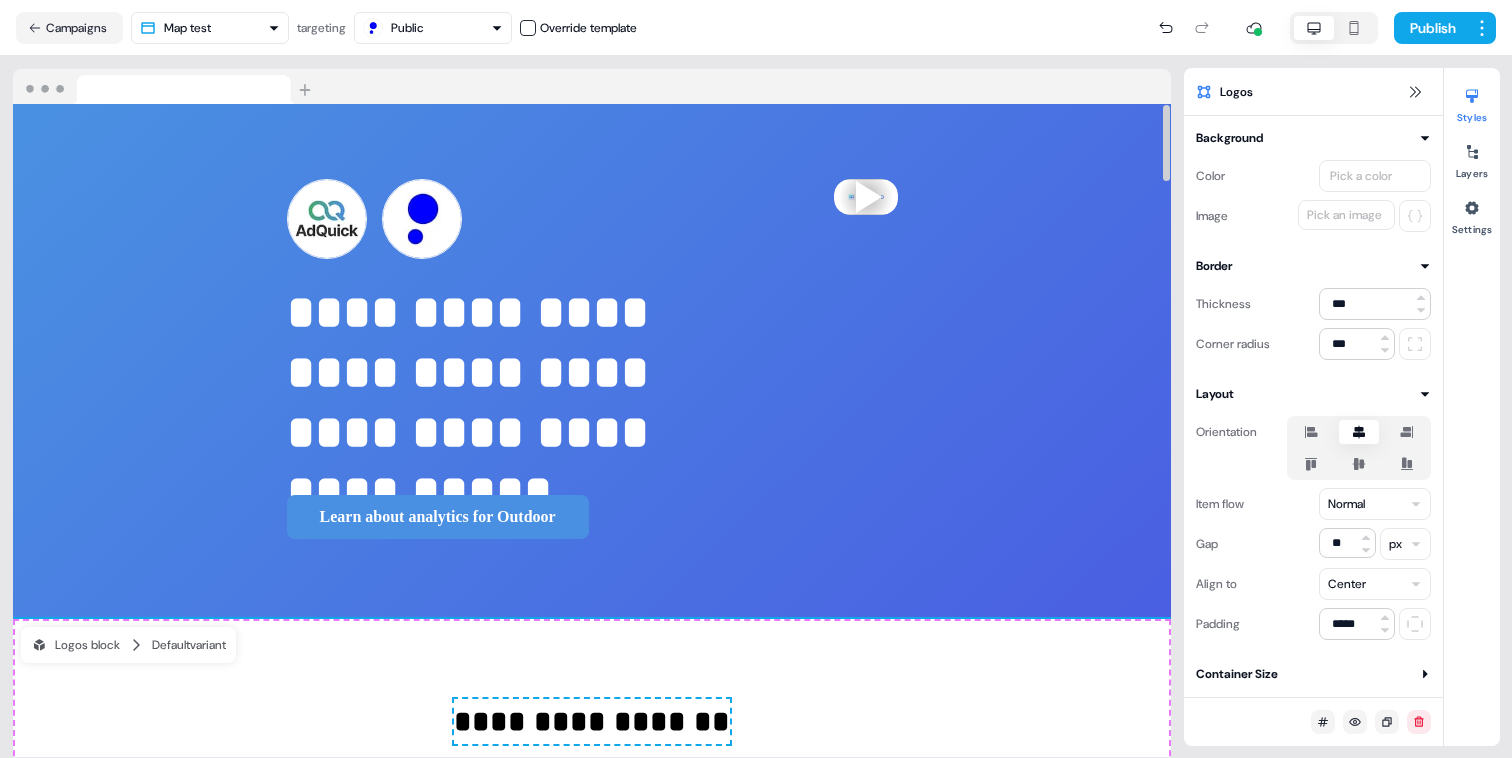 scroll, scrollTop: 0, scrollLeft: 0, axis: both 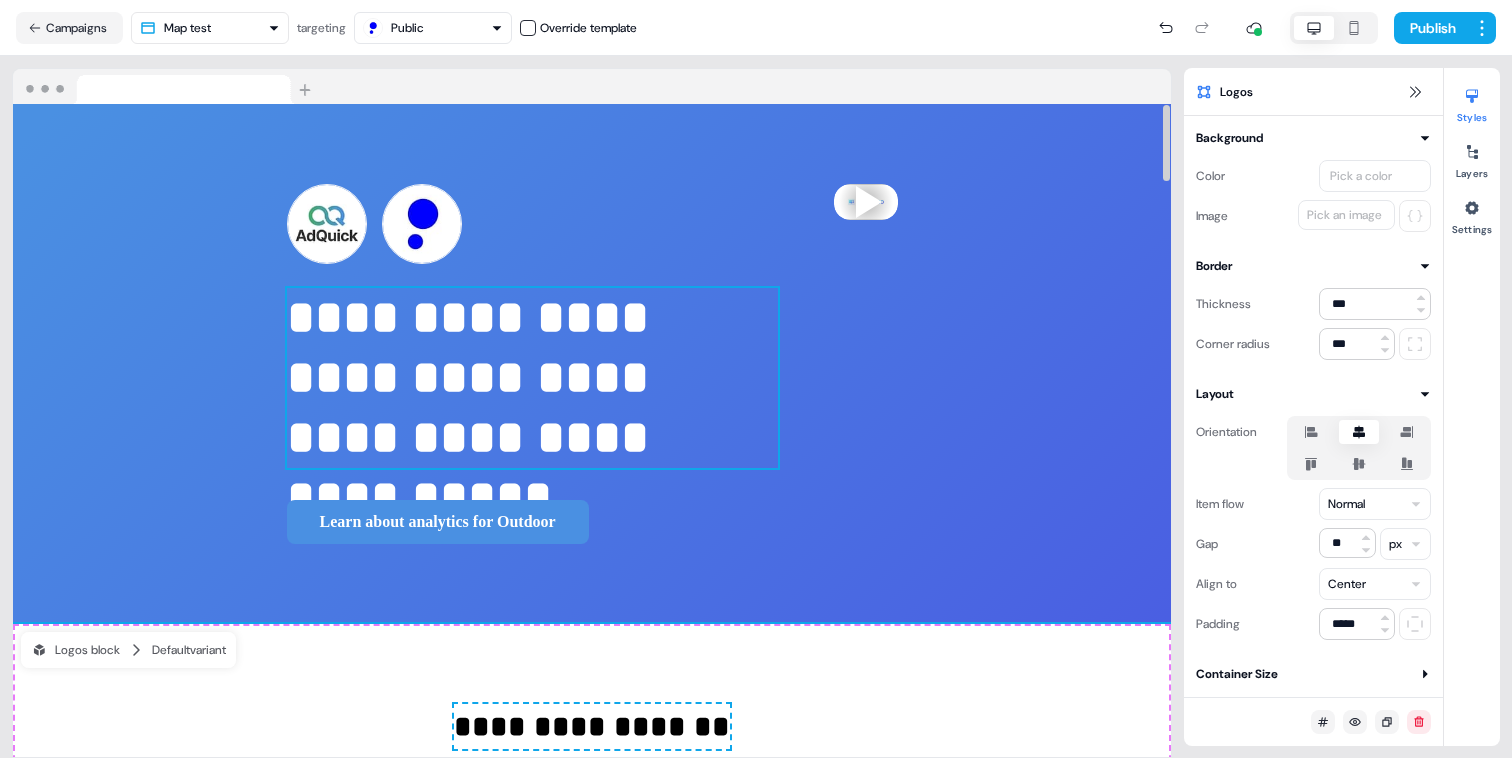 click on "**********" at bounding box center (532, 378) 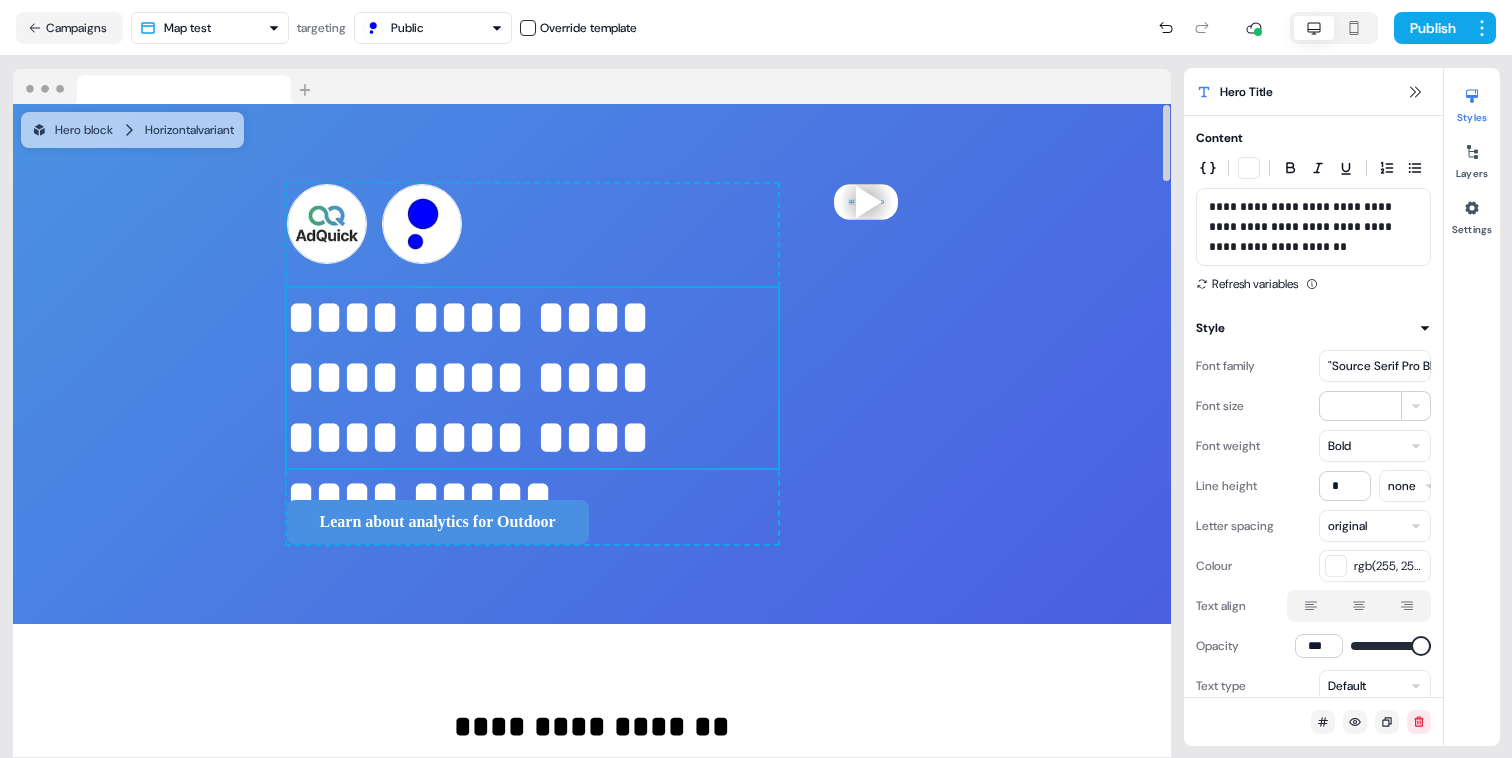 click on "**********" at bounding box center [532, 378] 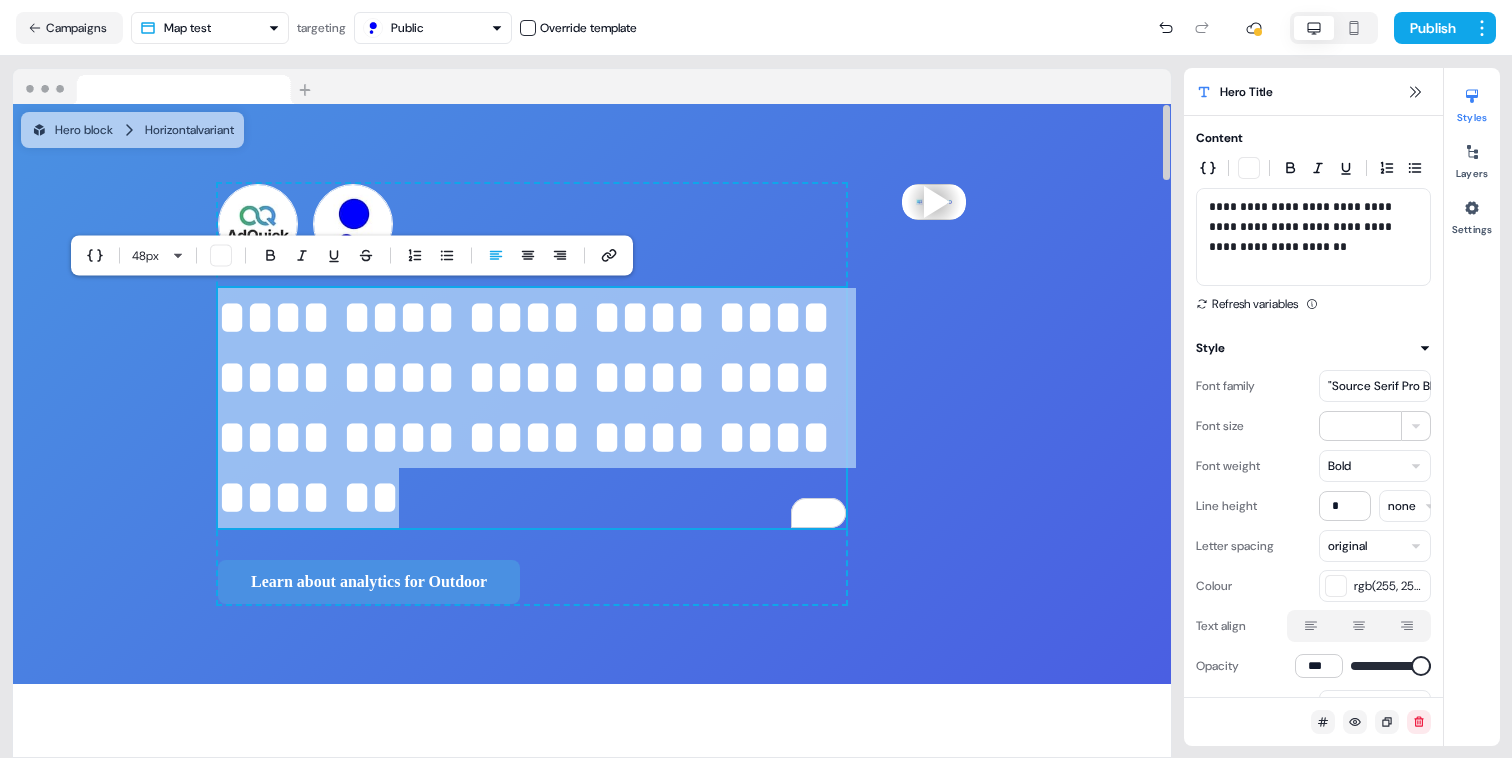 click on "**********" at bounding box center [532, 408] 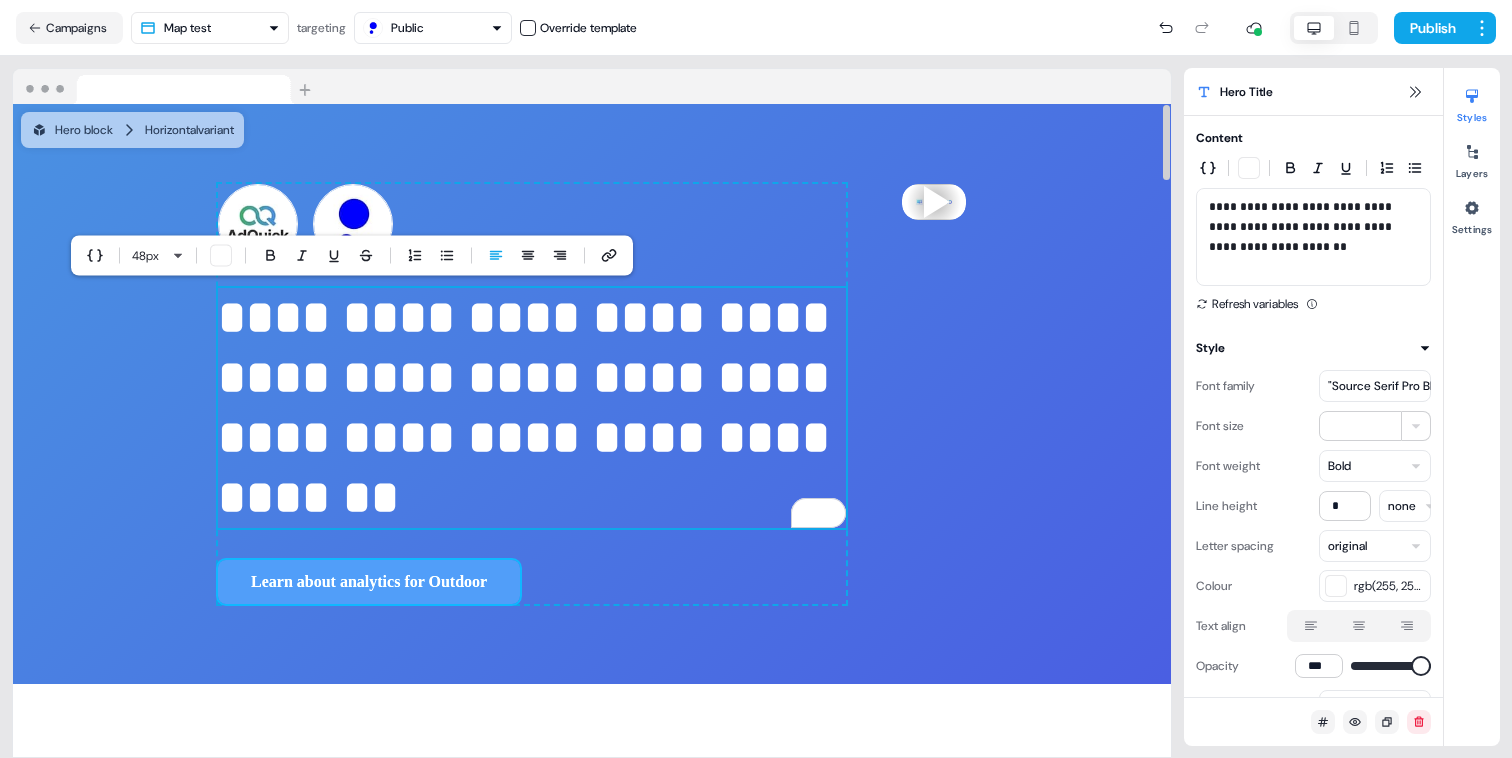 type 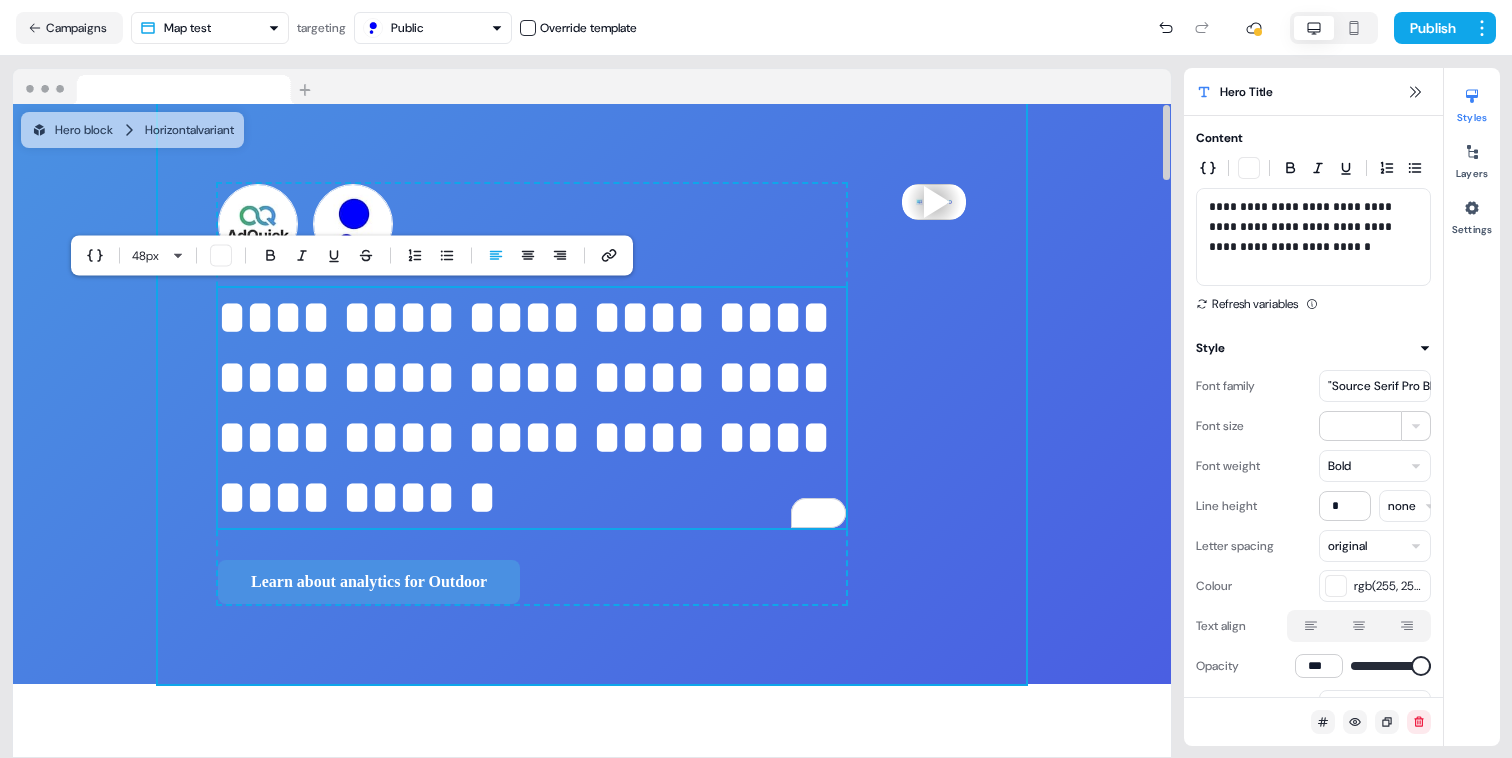 click on "**********" at bounding box center (592, 394) 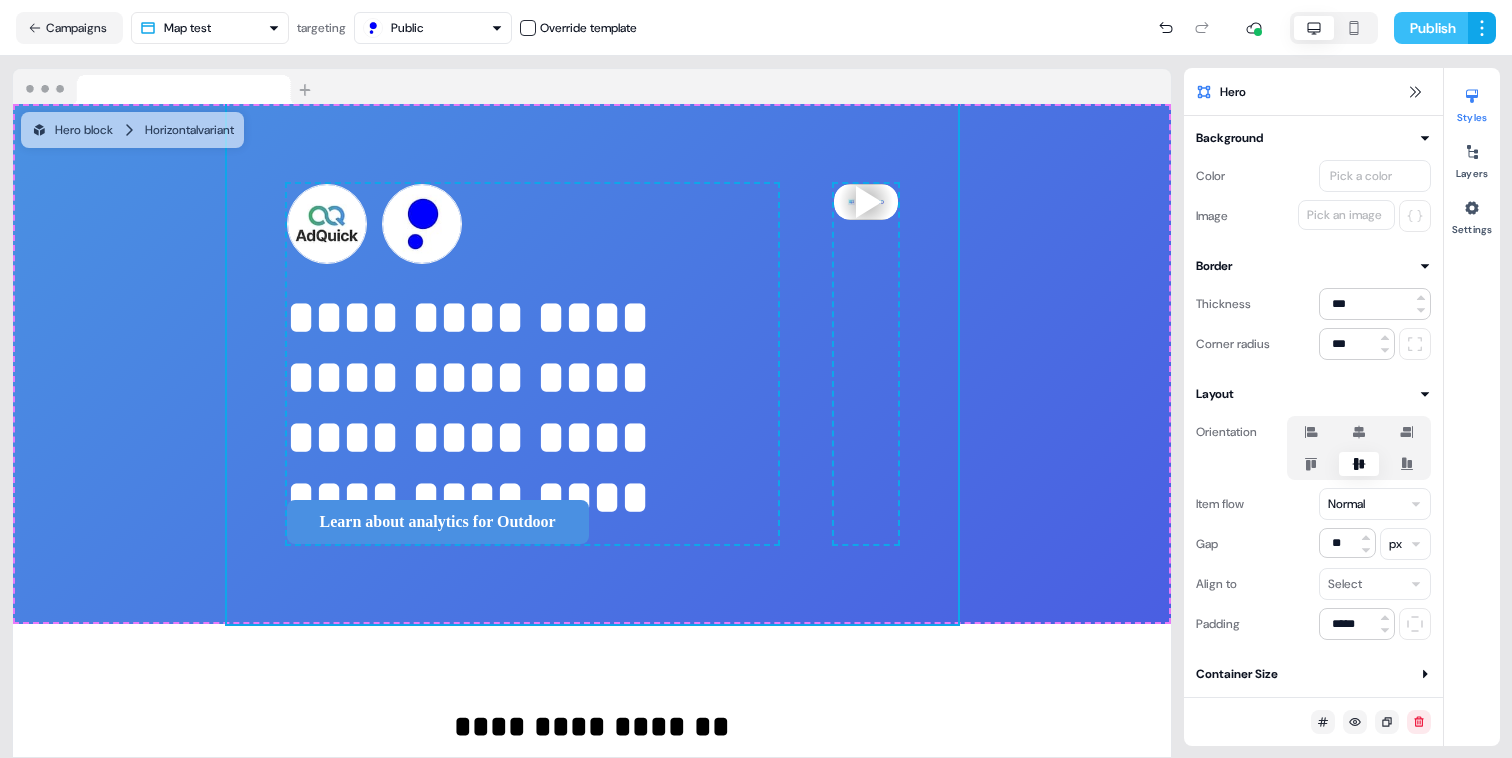 click on "Publish" at bounding box center [1431, 28] 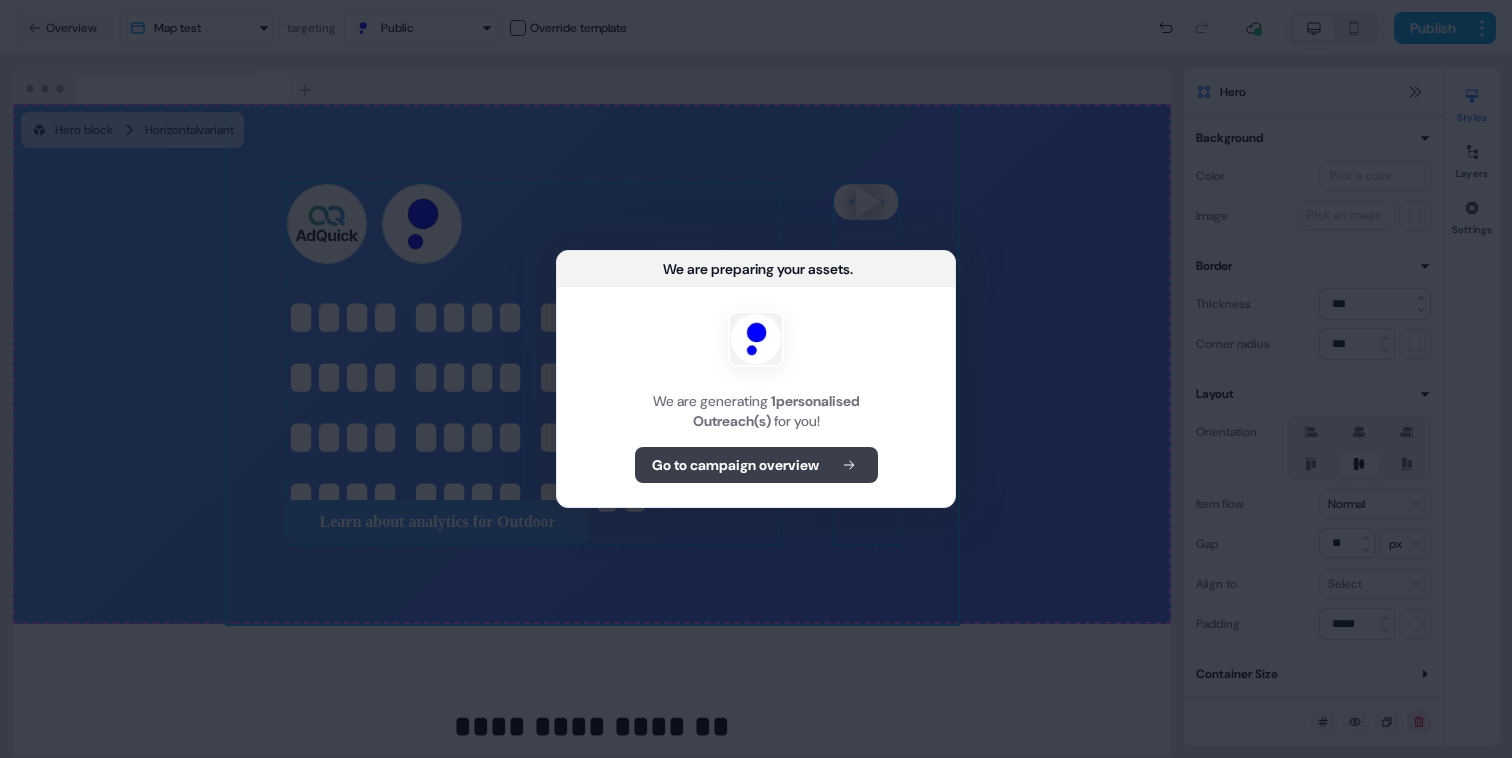 click on "Go to campaign overview" at bounding box center (756, 465) 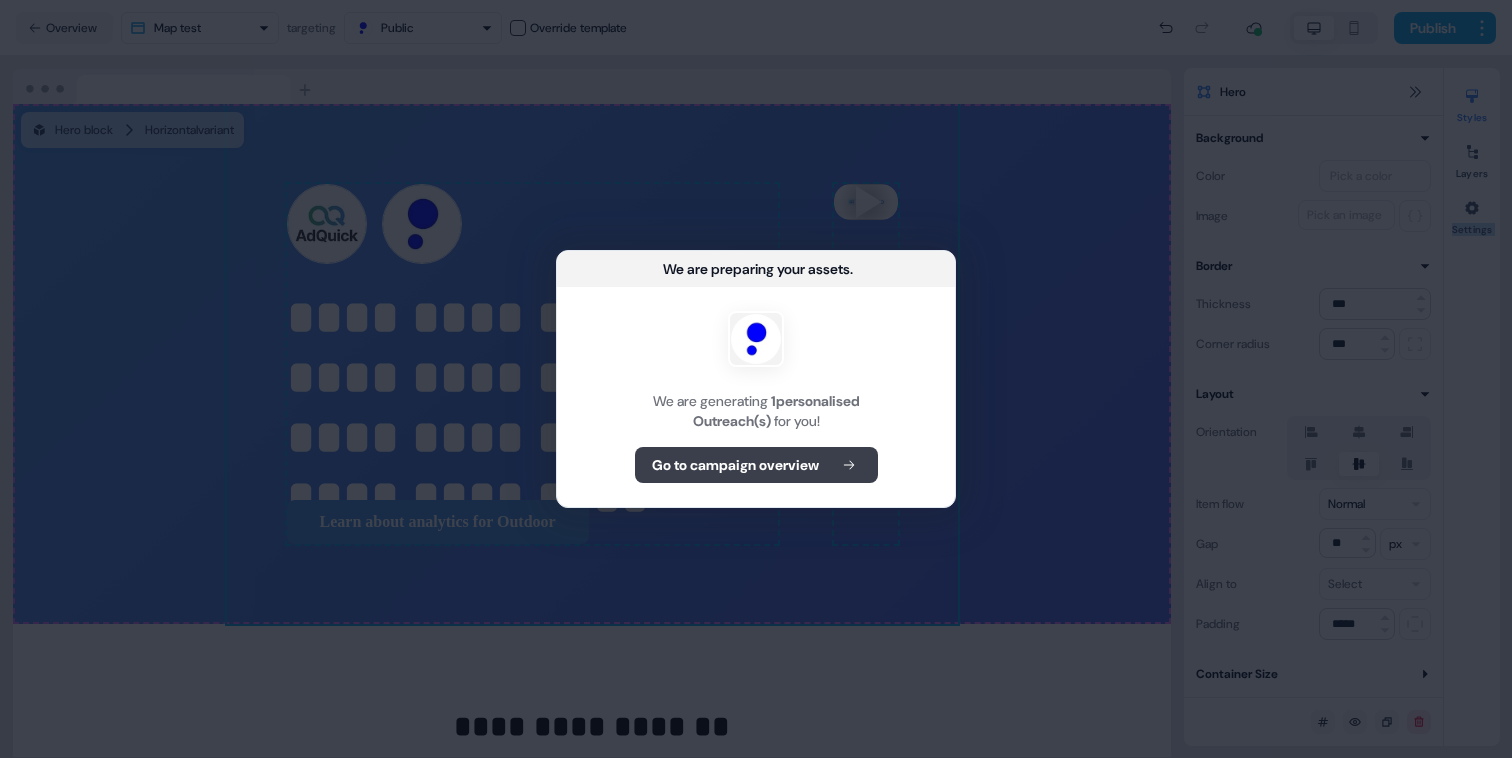 click on "We are preparing your assets ... We are generating   1  personalised   Outreach(s)     for you! Go to campaign overview" at bounding box center [756, 379] 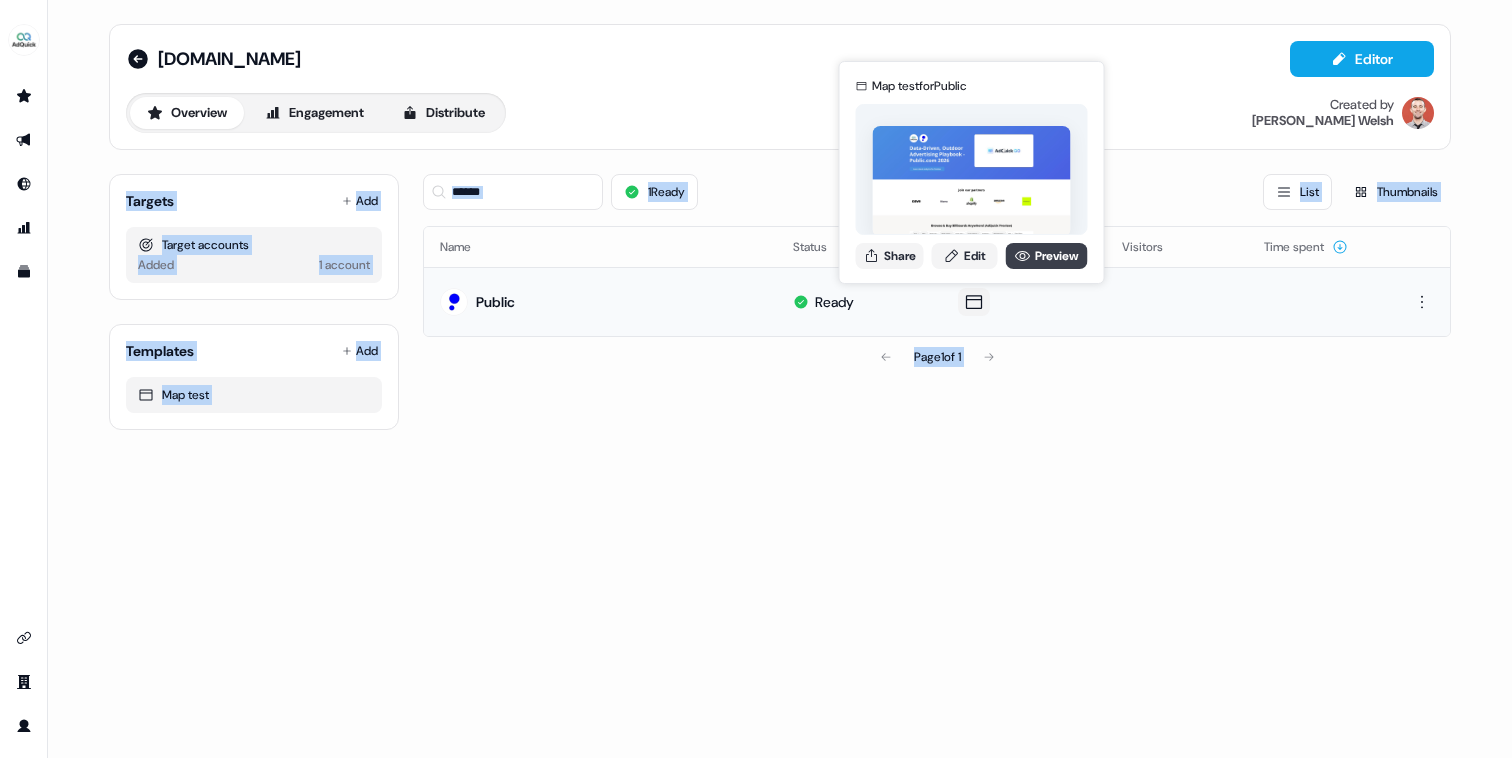 click on "Preview" at bounding box center [1047, 256] 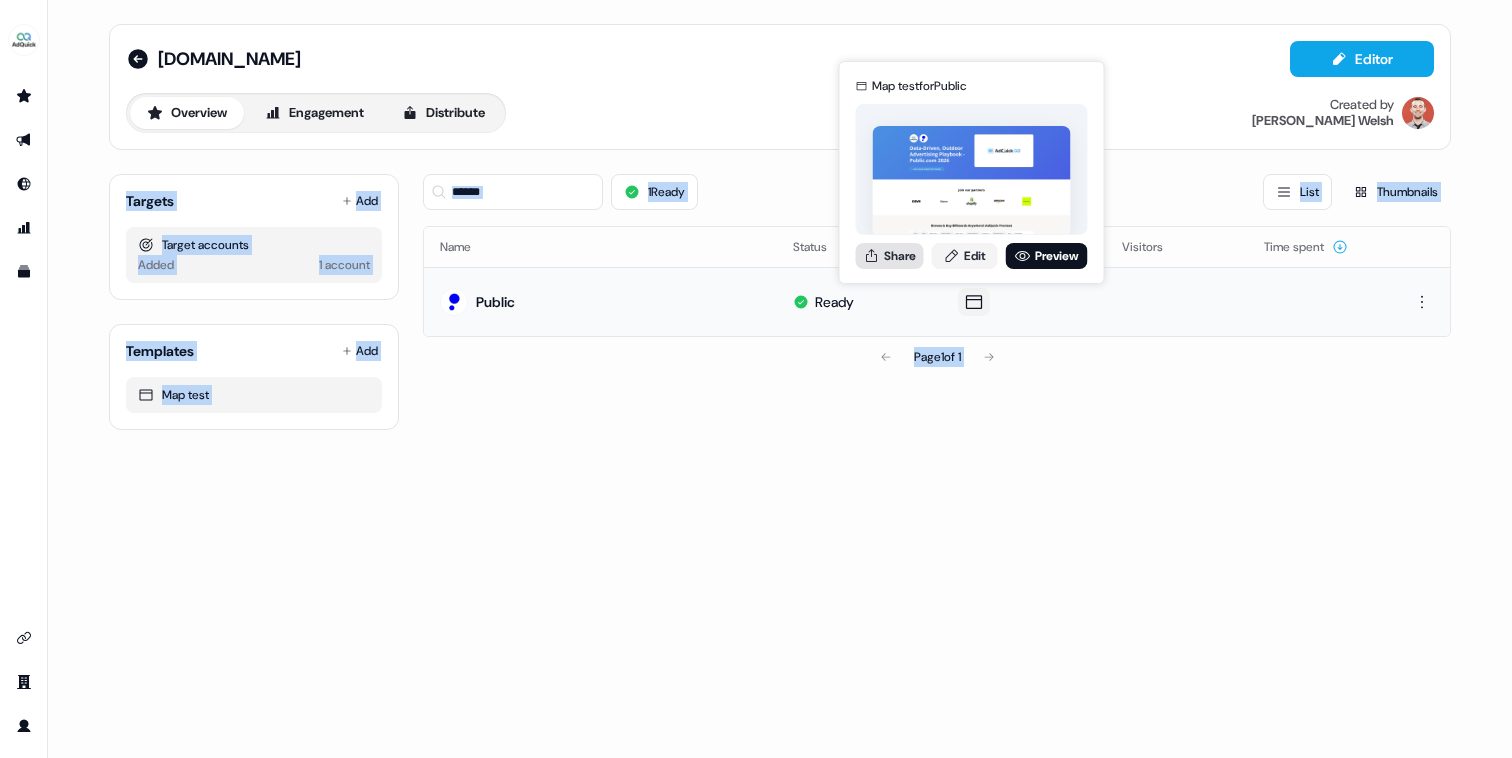 click on "Share" at bounding box center (890, 256) 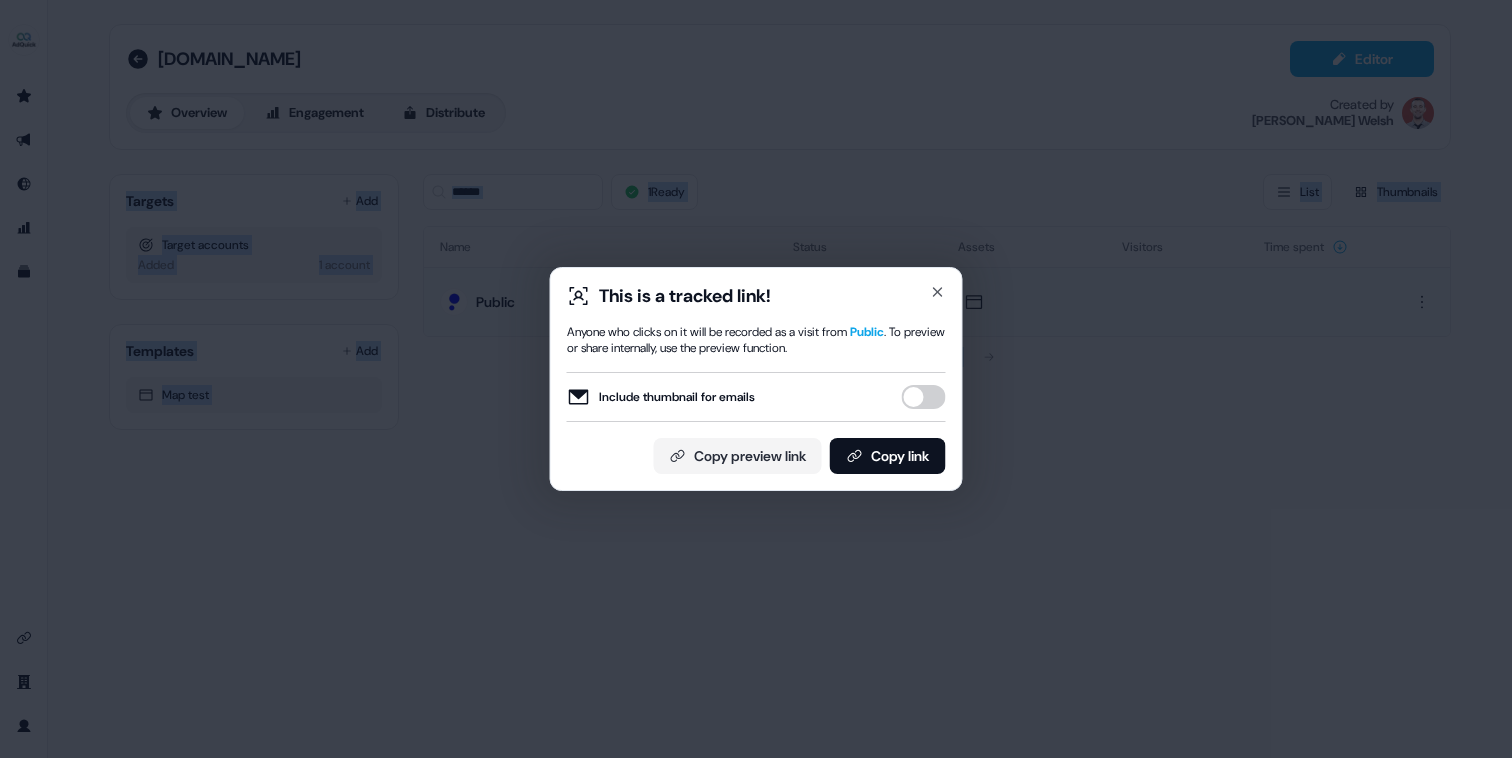 click on "Include thumbnail for emails" at bounding box center (924, 397) 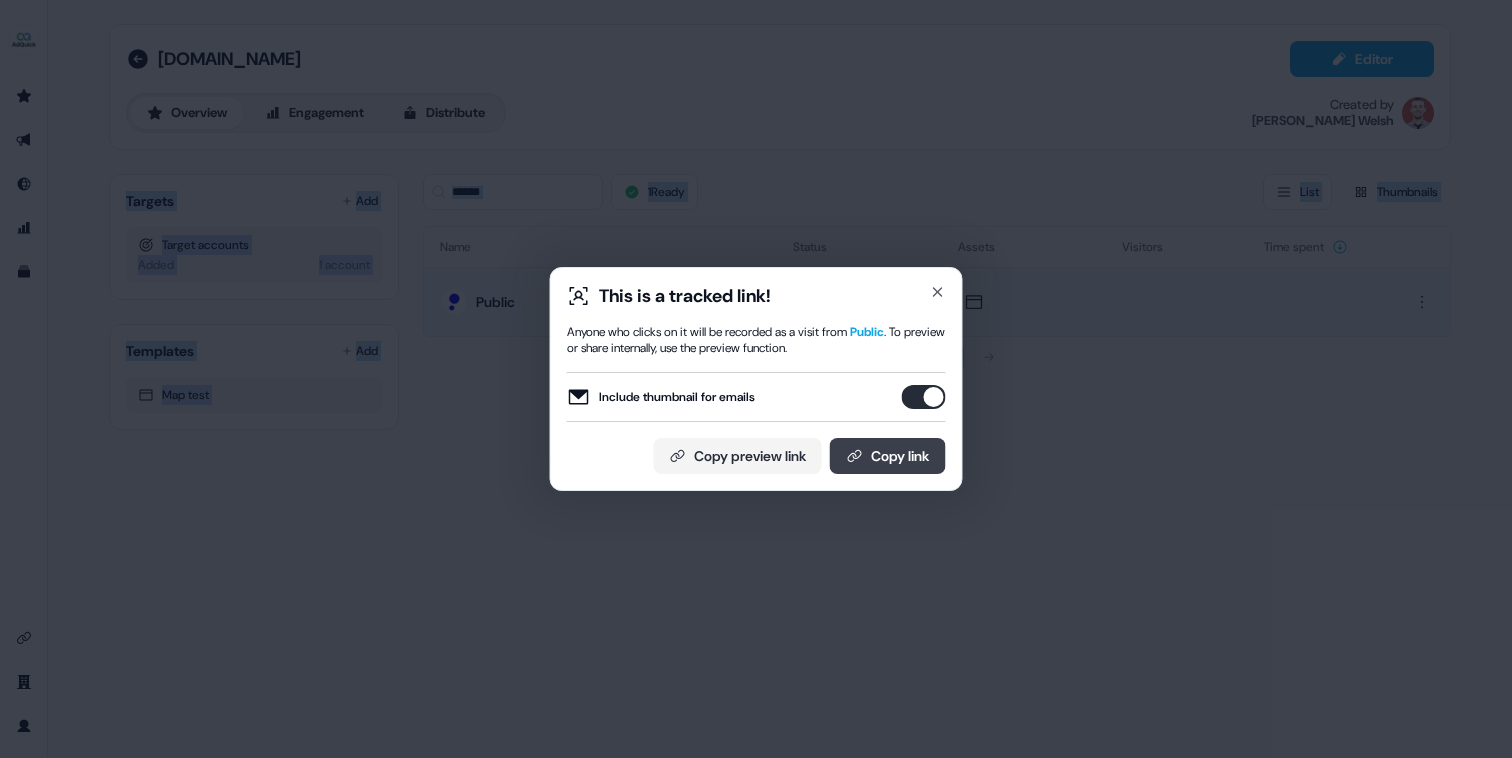 click on "Copy link" at bounding box center (888, 456) 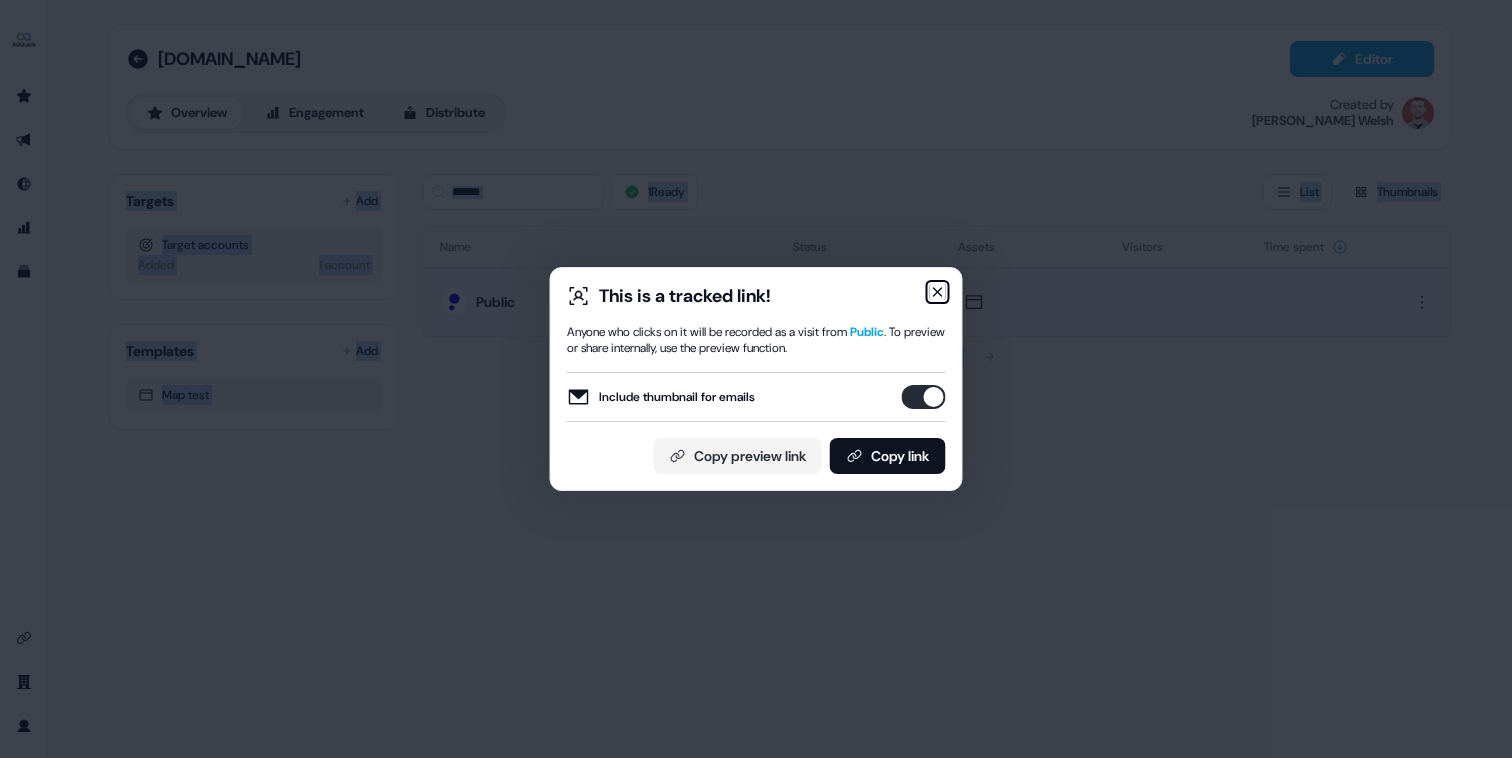 click 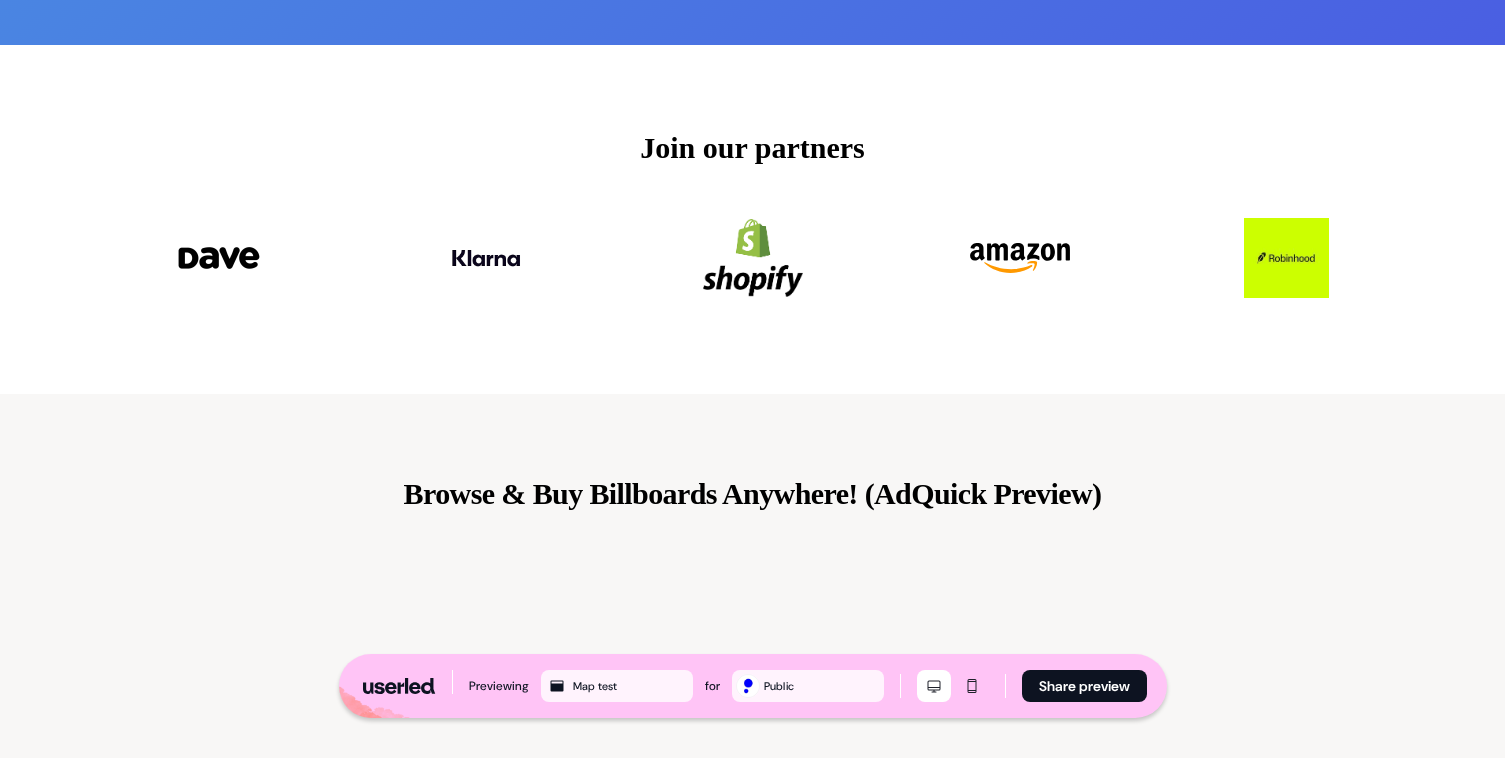 scroll, scrollTop: 0, scrollLeft: 0, axis: both 